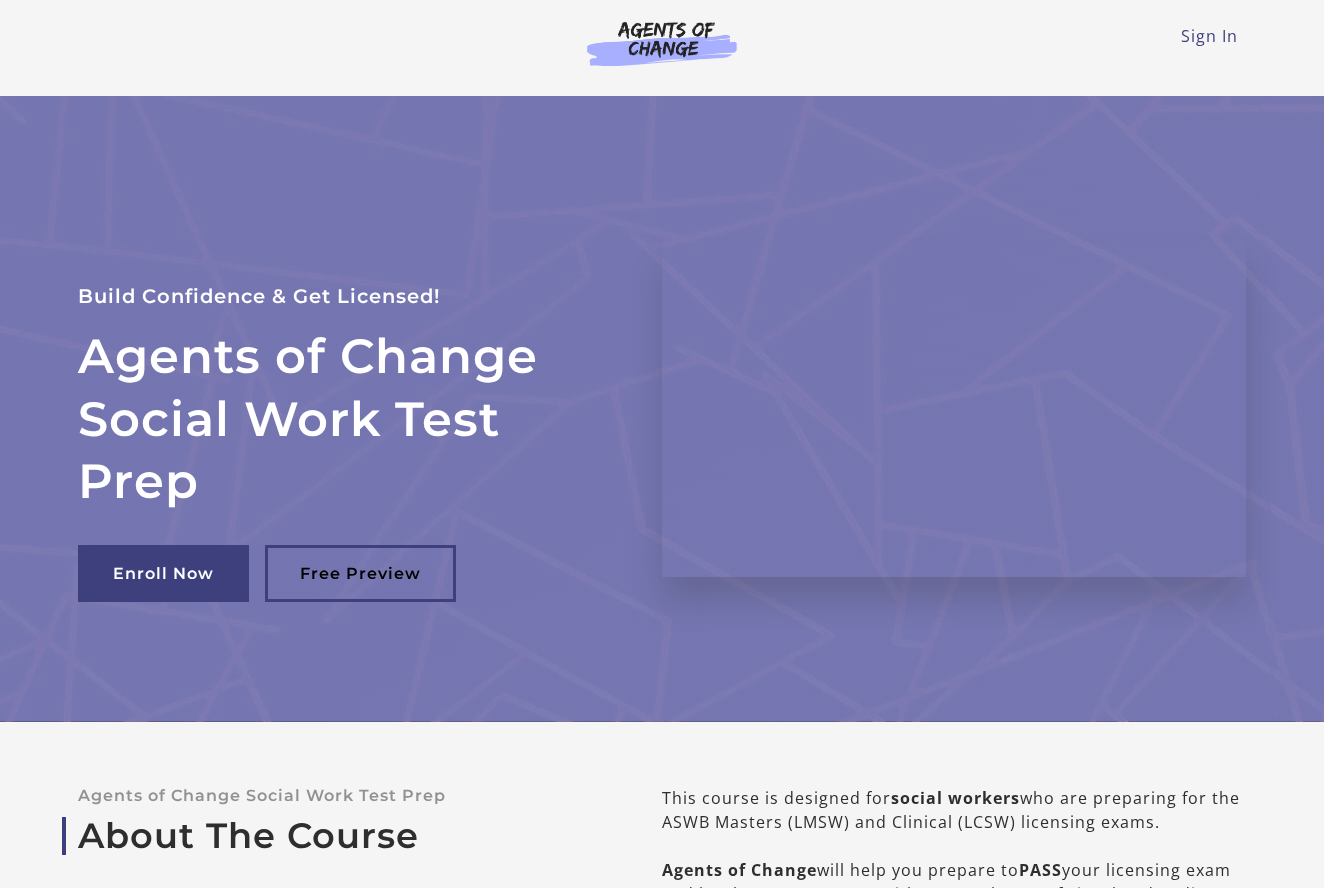 scroll, scrollTop: 0, scrollLeft: 0, axis: both 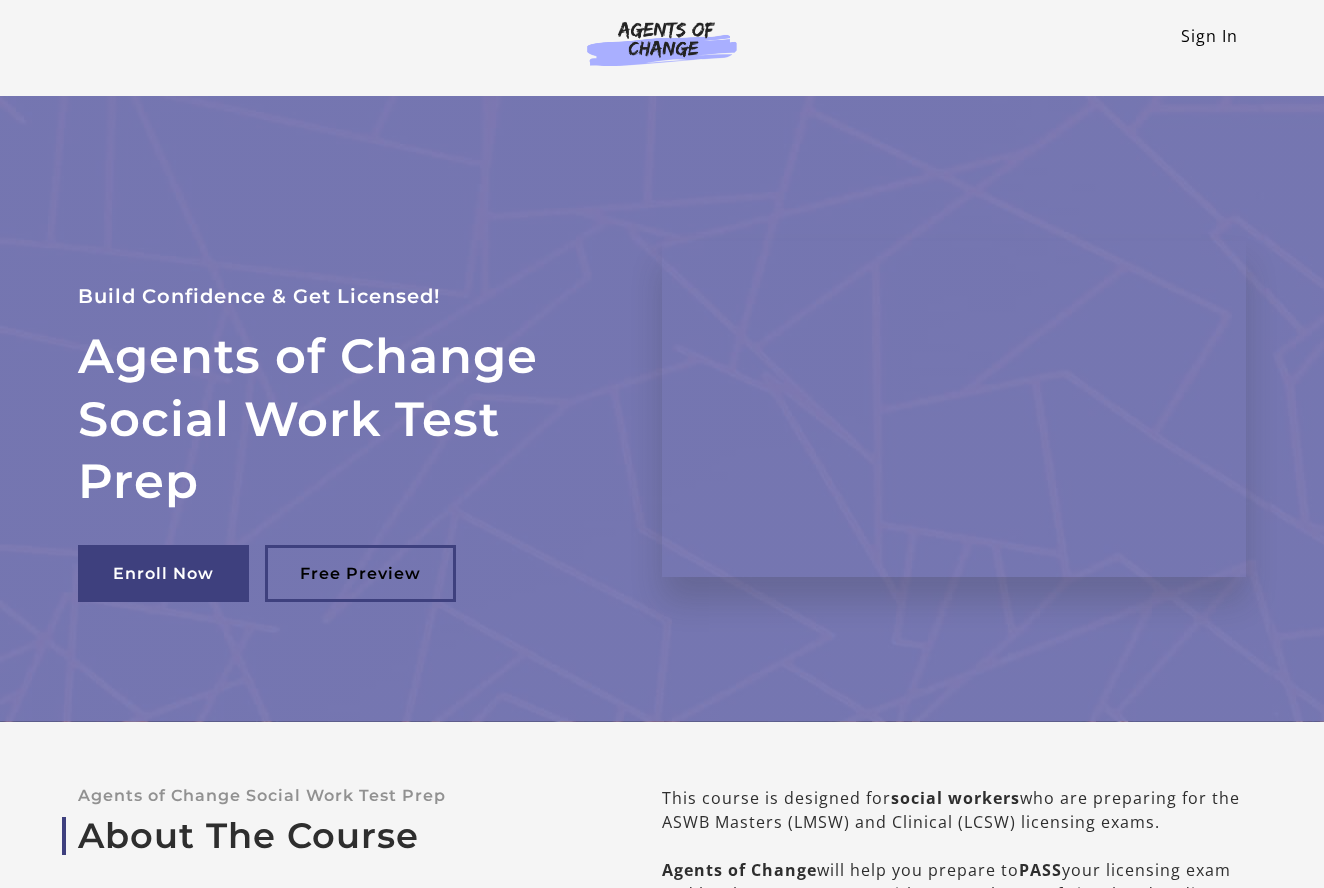 click on "Sign In" at bounding box center [1209, 36] 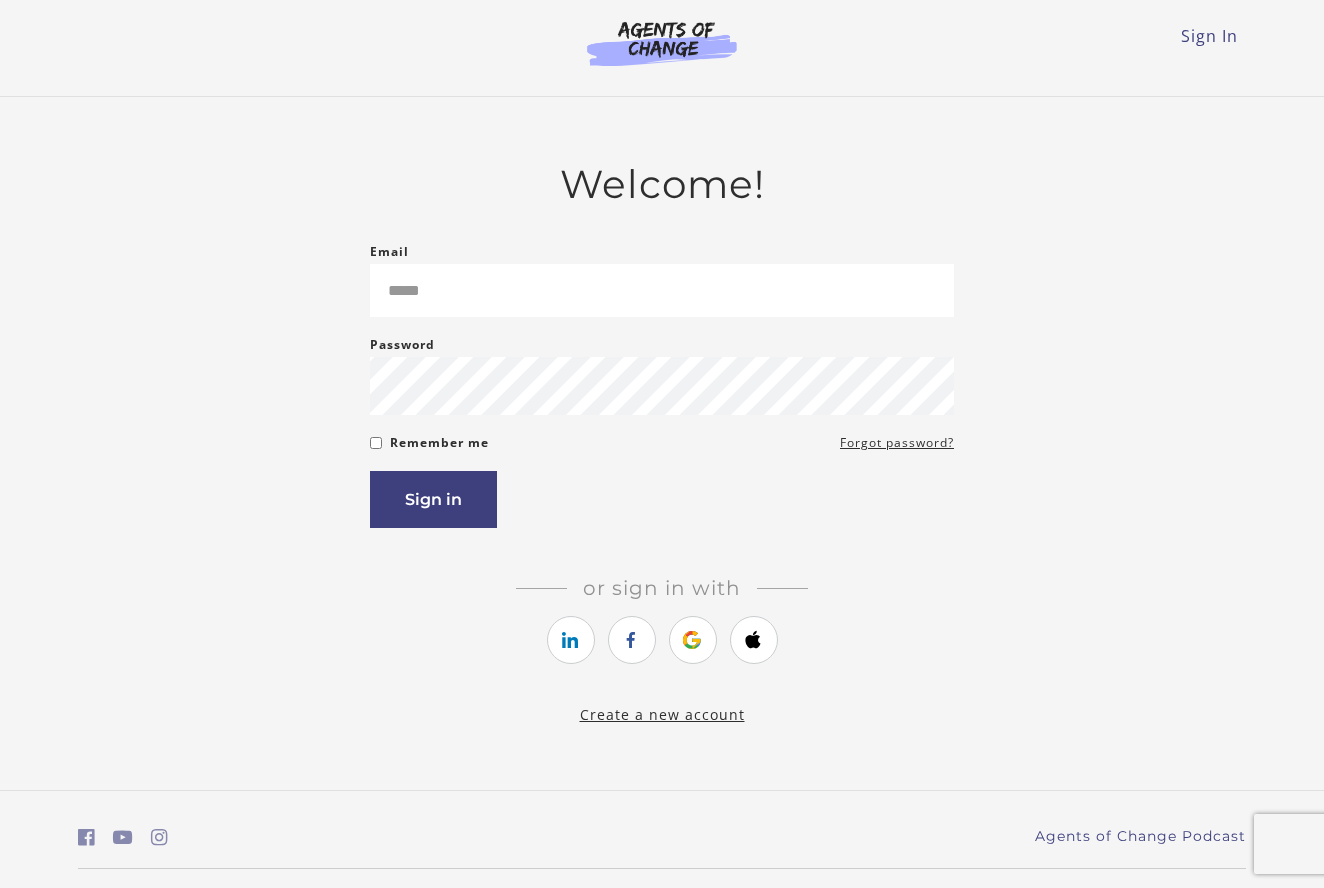 scroll, scrollTop: 0, scrollLeft: 0, axis: both 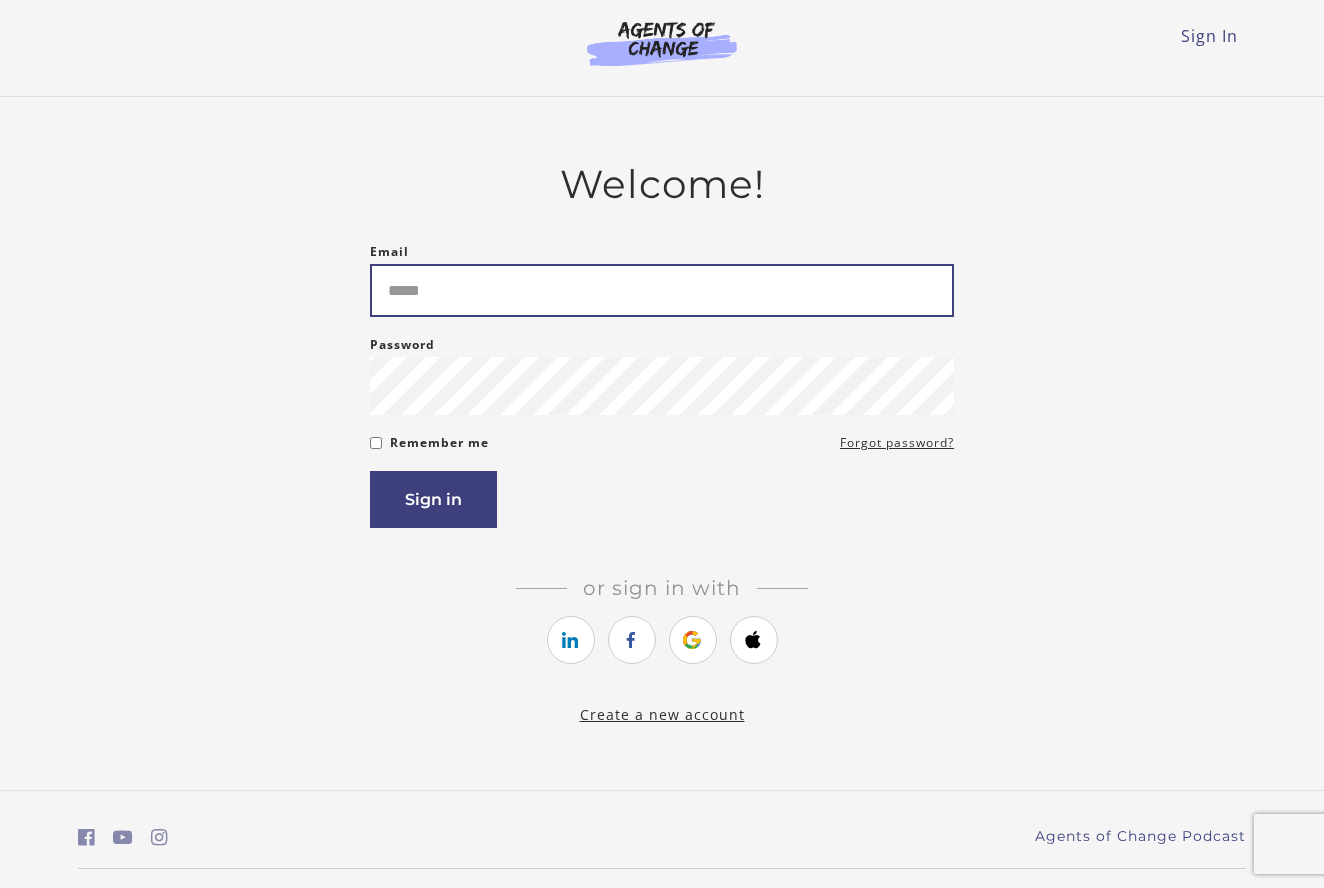 type on "**********" 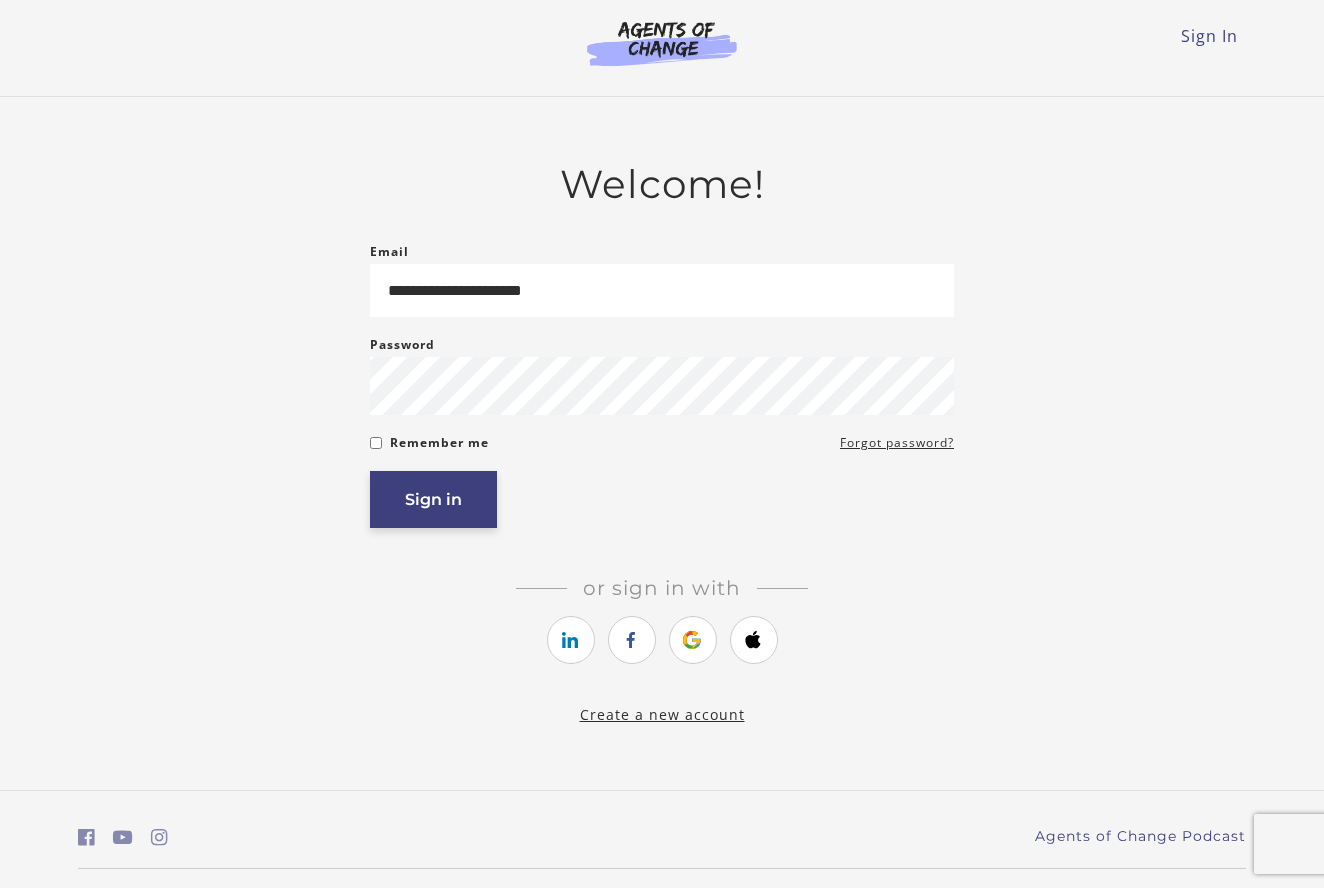 click on "Sign in" at bounding box center (433, 499) 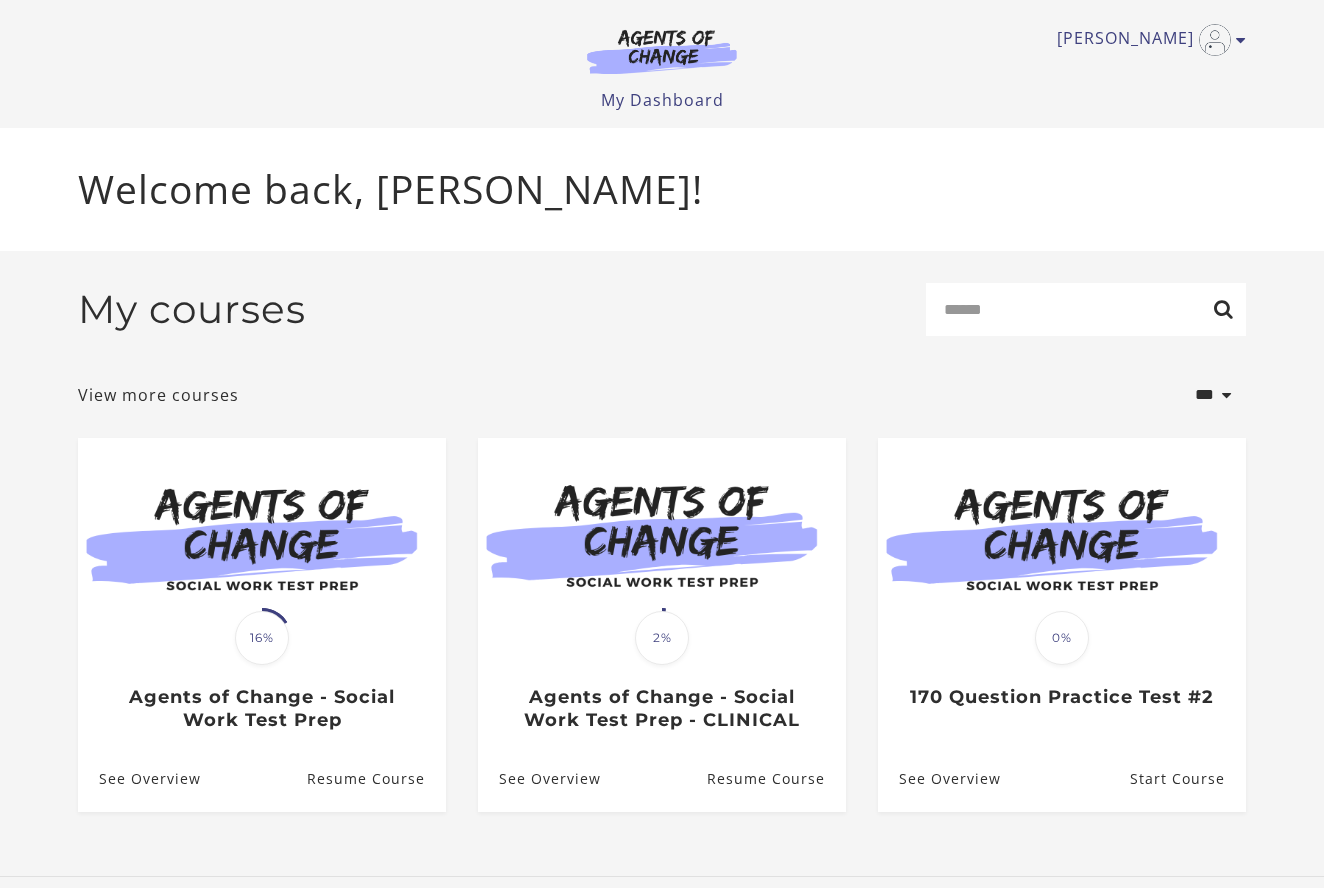 scroll, scrollTop: 0, scrollLeft: 0, axis: both 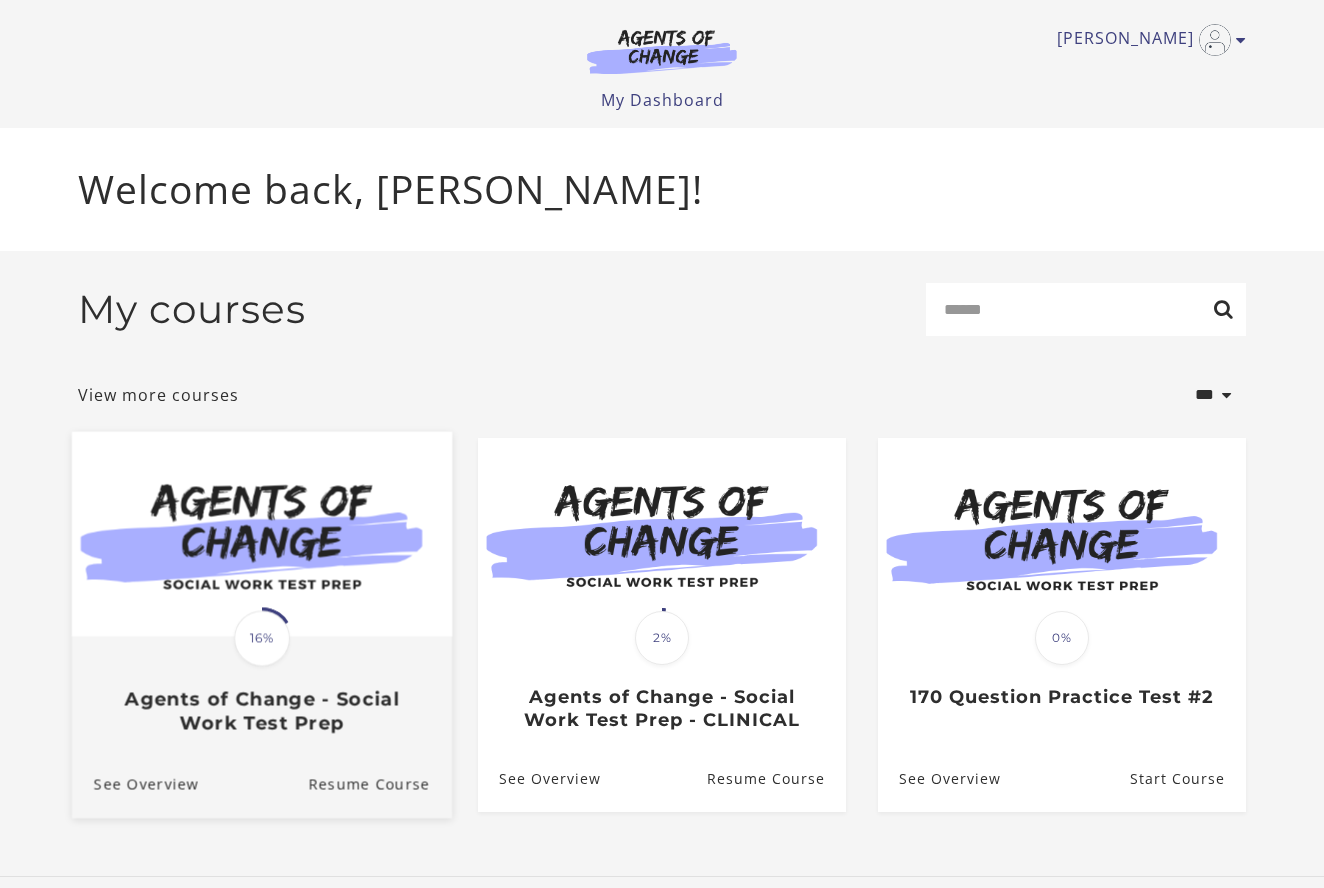 click at bounding box center (262, 533) 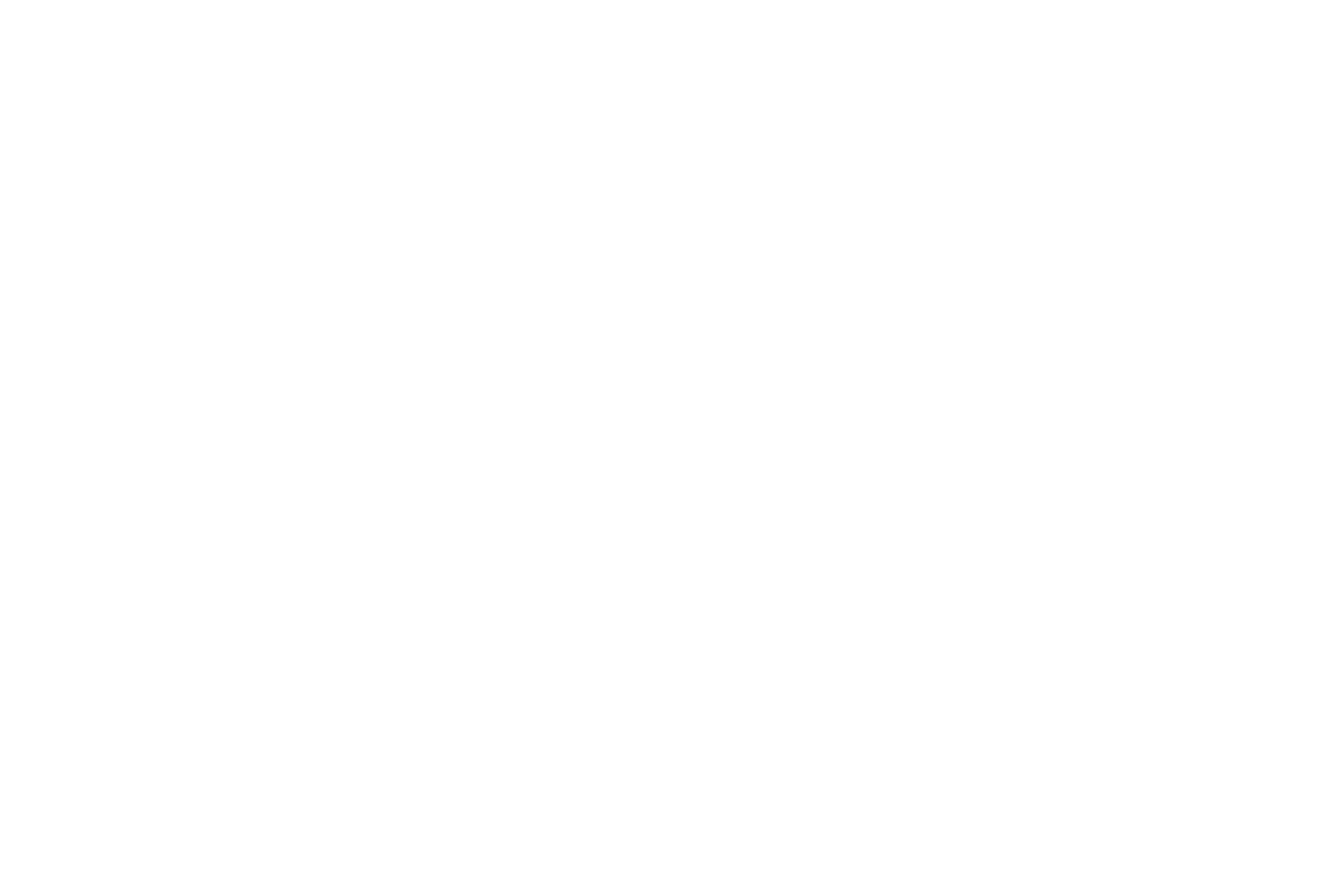 scroll, scrollTop: 0, scrollLeft: 0, axis: both 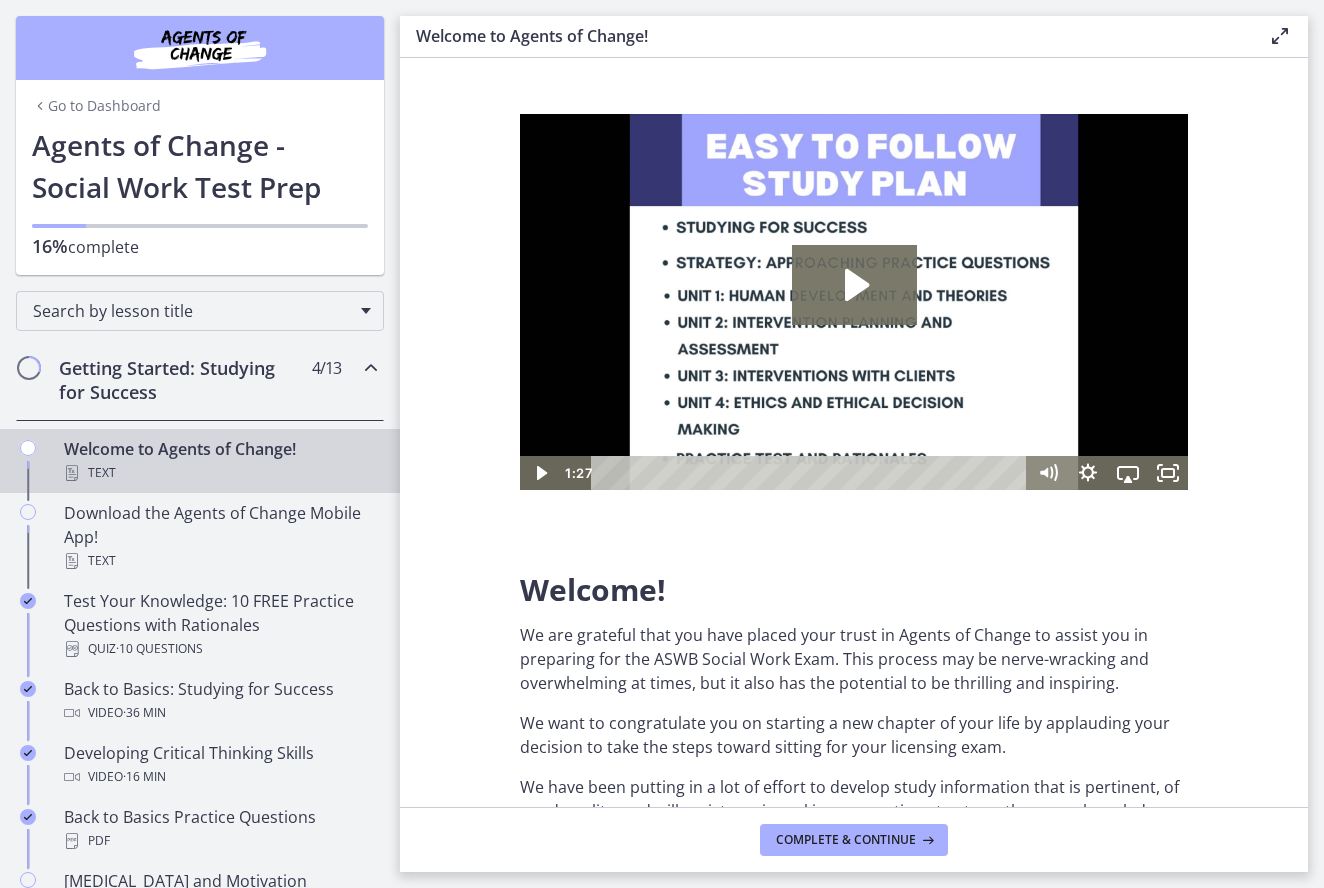 click on "Welcome to Agents of Change!
Enable fullscreen" at bounding box center [854, 37] 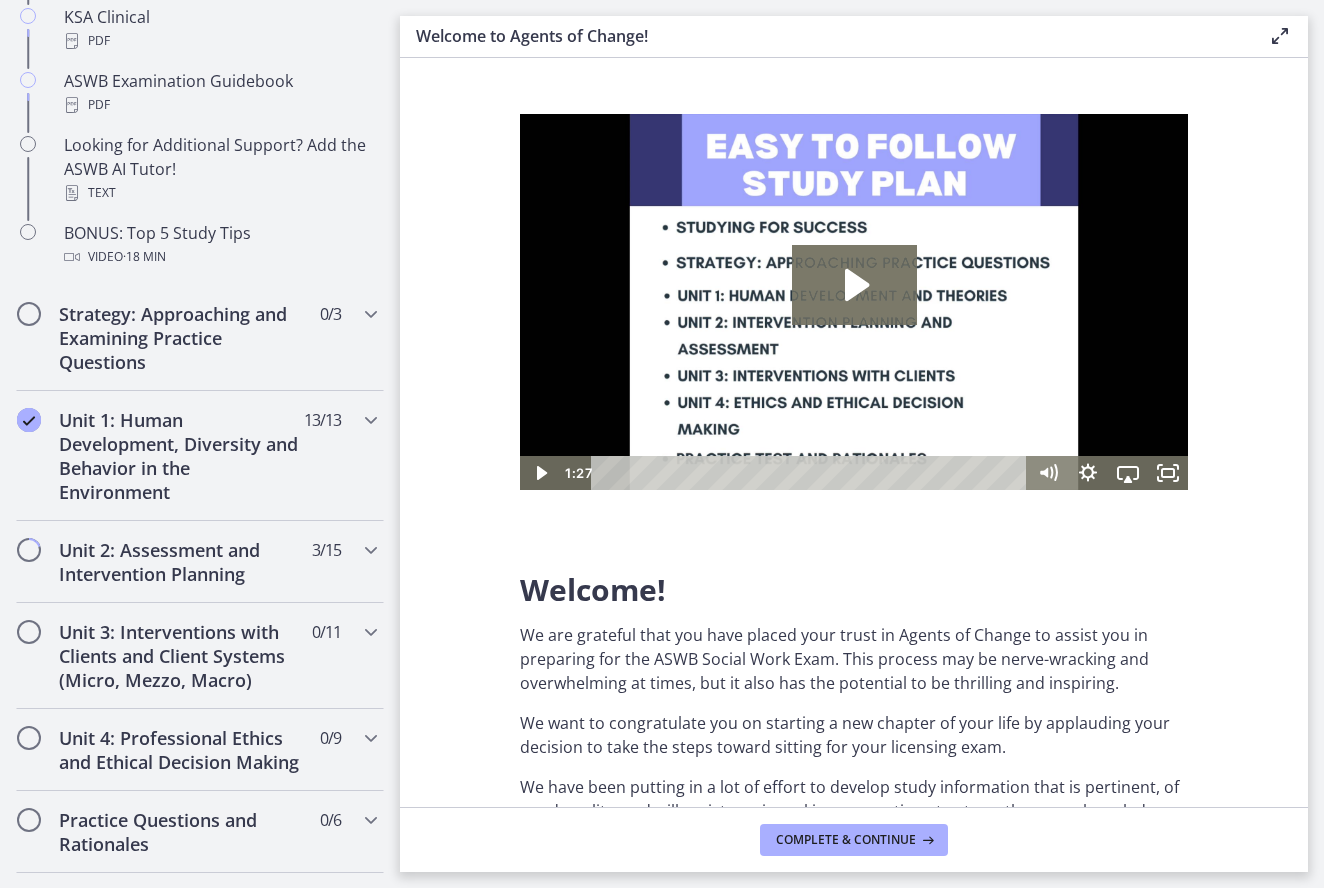 scroll, scrollTop: 1092, scrollLeft: 0, axis: vertical 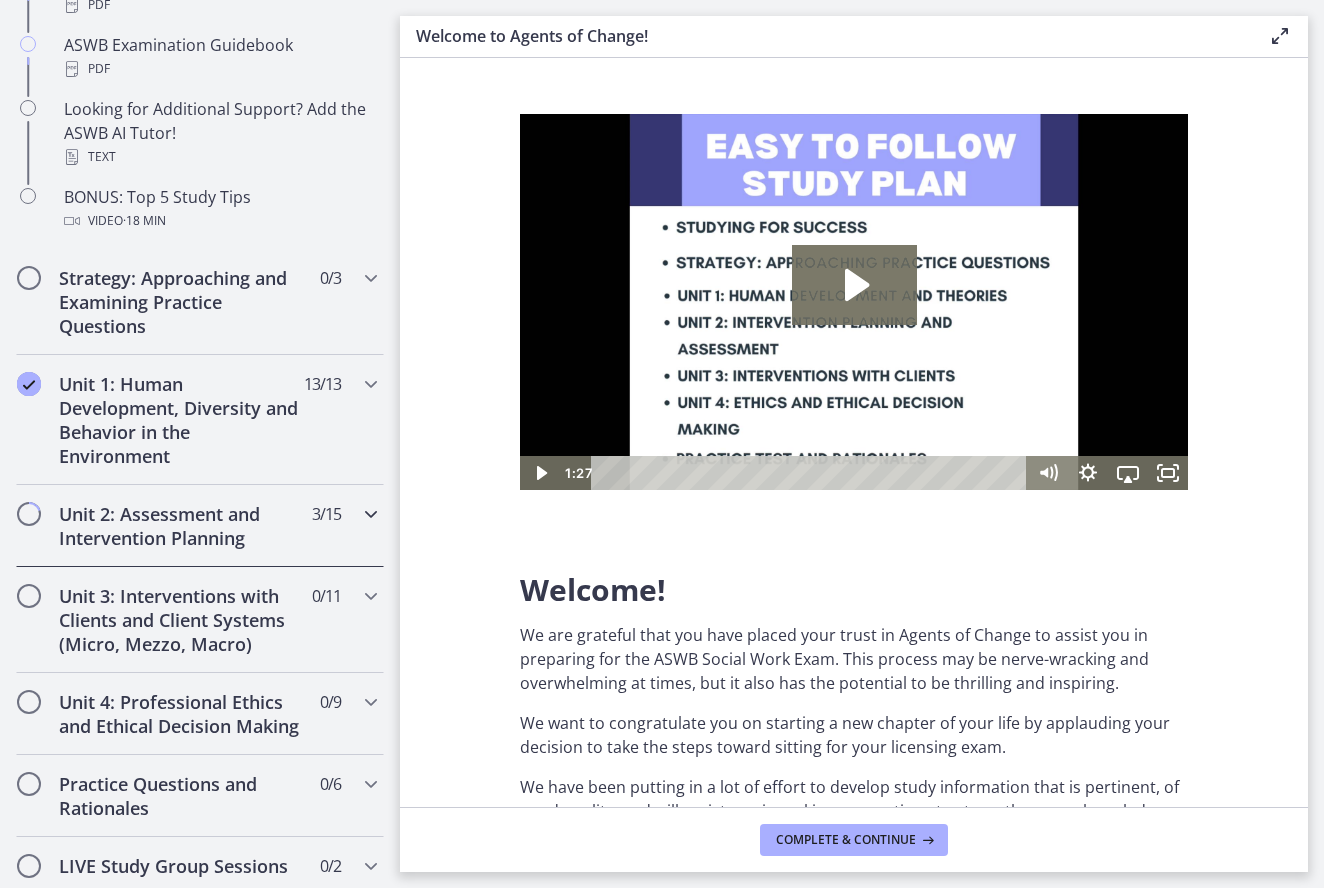 click on "Unit 2: Assessment and Intervention Planning" at bounding box center (181, 526) 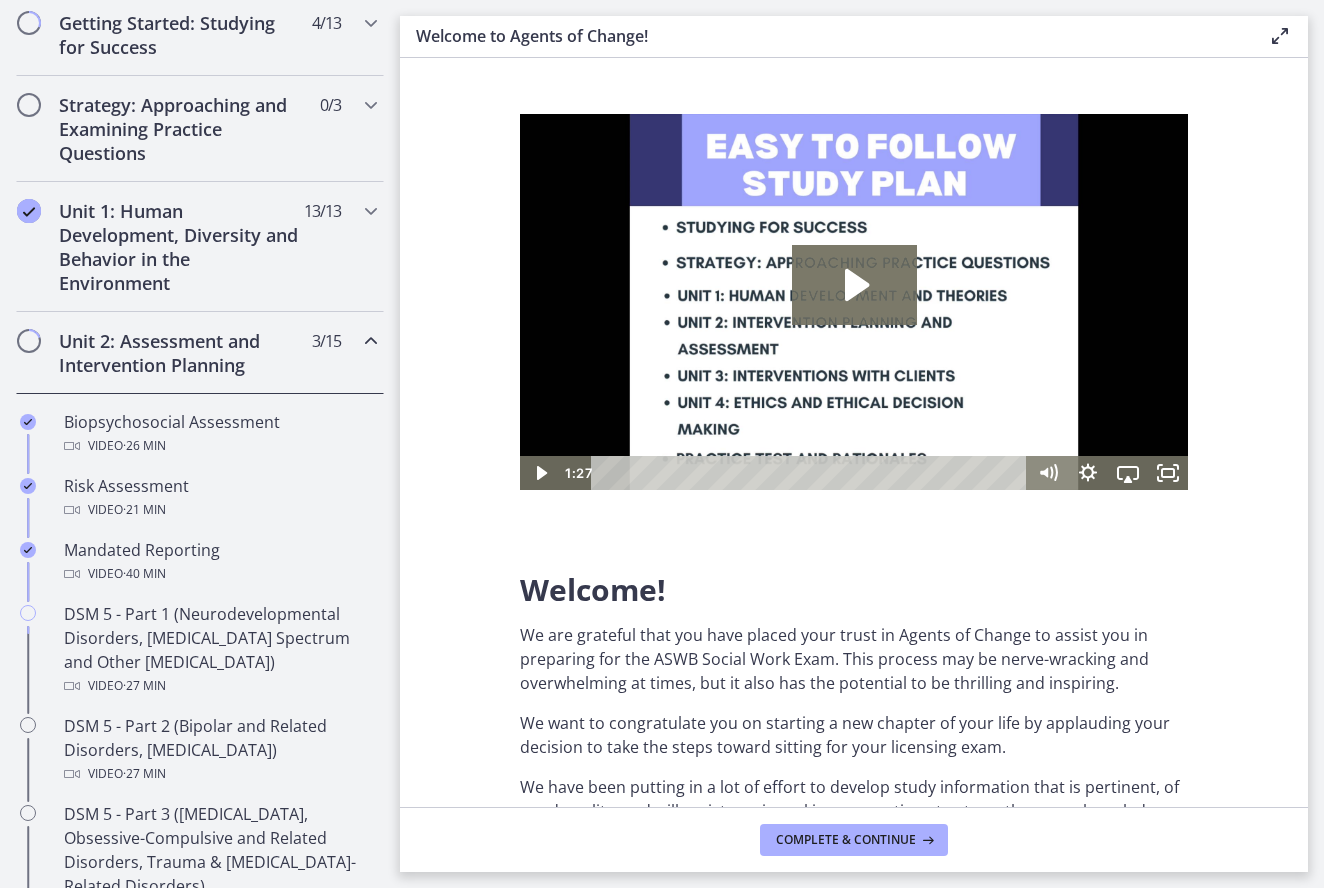 scroll, scrollTop: 333, scrollLeft: 0, axis: vertical 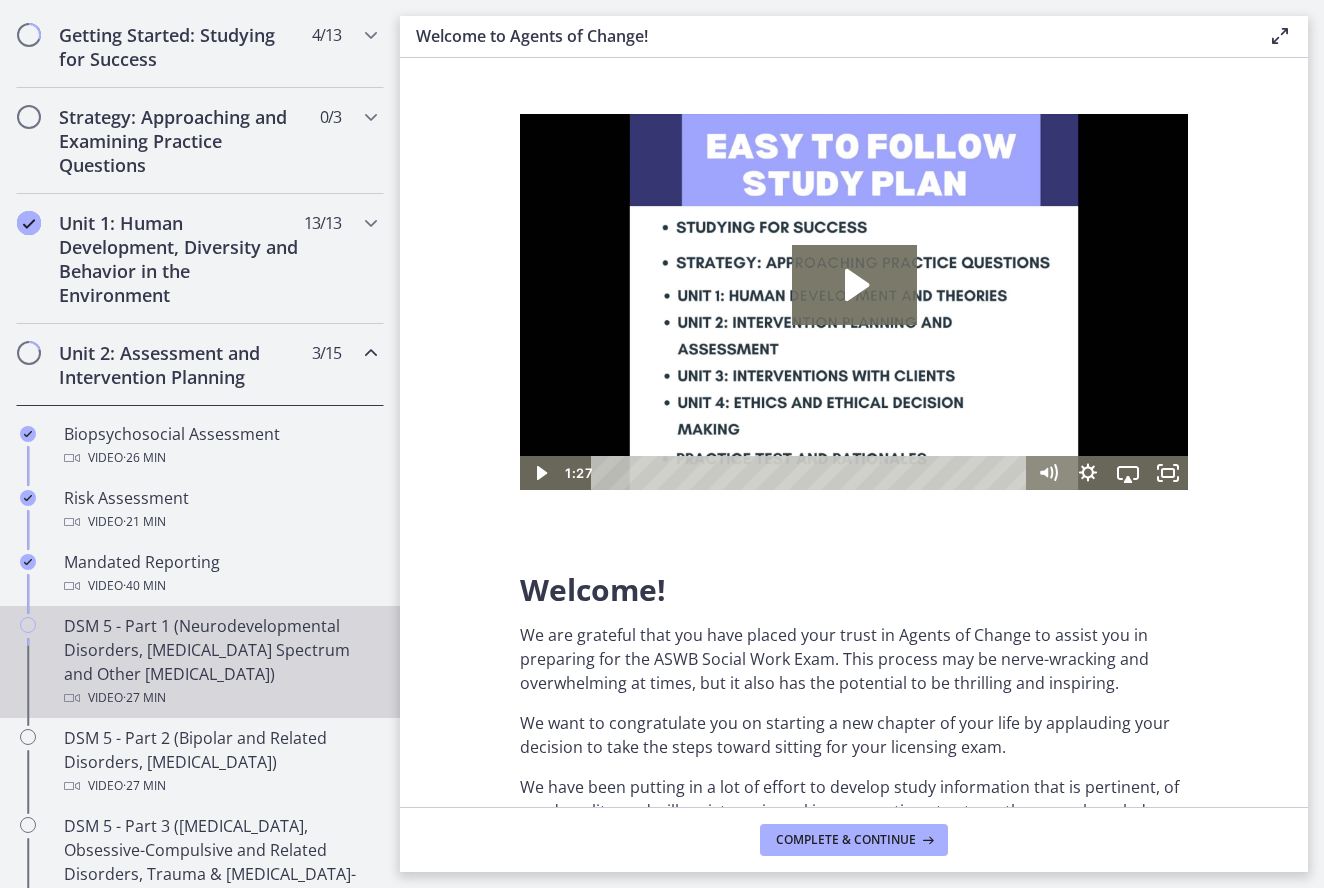 click on "DSM 5 - Part 1 (Neurodevelopmental Disorders, [MEDICAL_DATA] Spectrum and Other [MEDICAL_DATA])
Video
·  27 min" at bounding box center (220, 662) 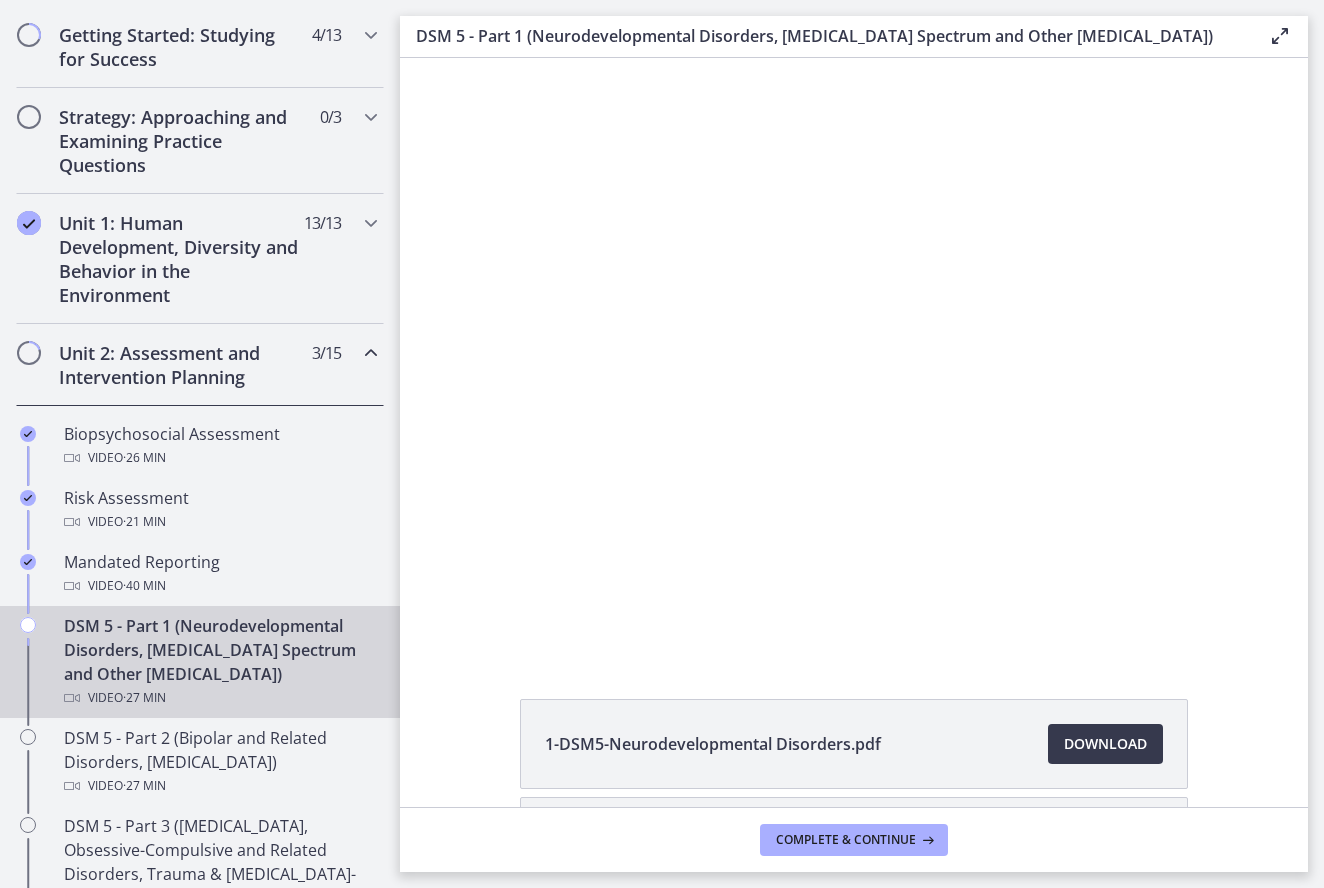 scroll, scrollTop: 0, scrollLeft: 0, axis: both 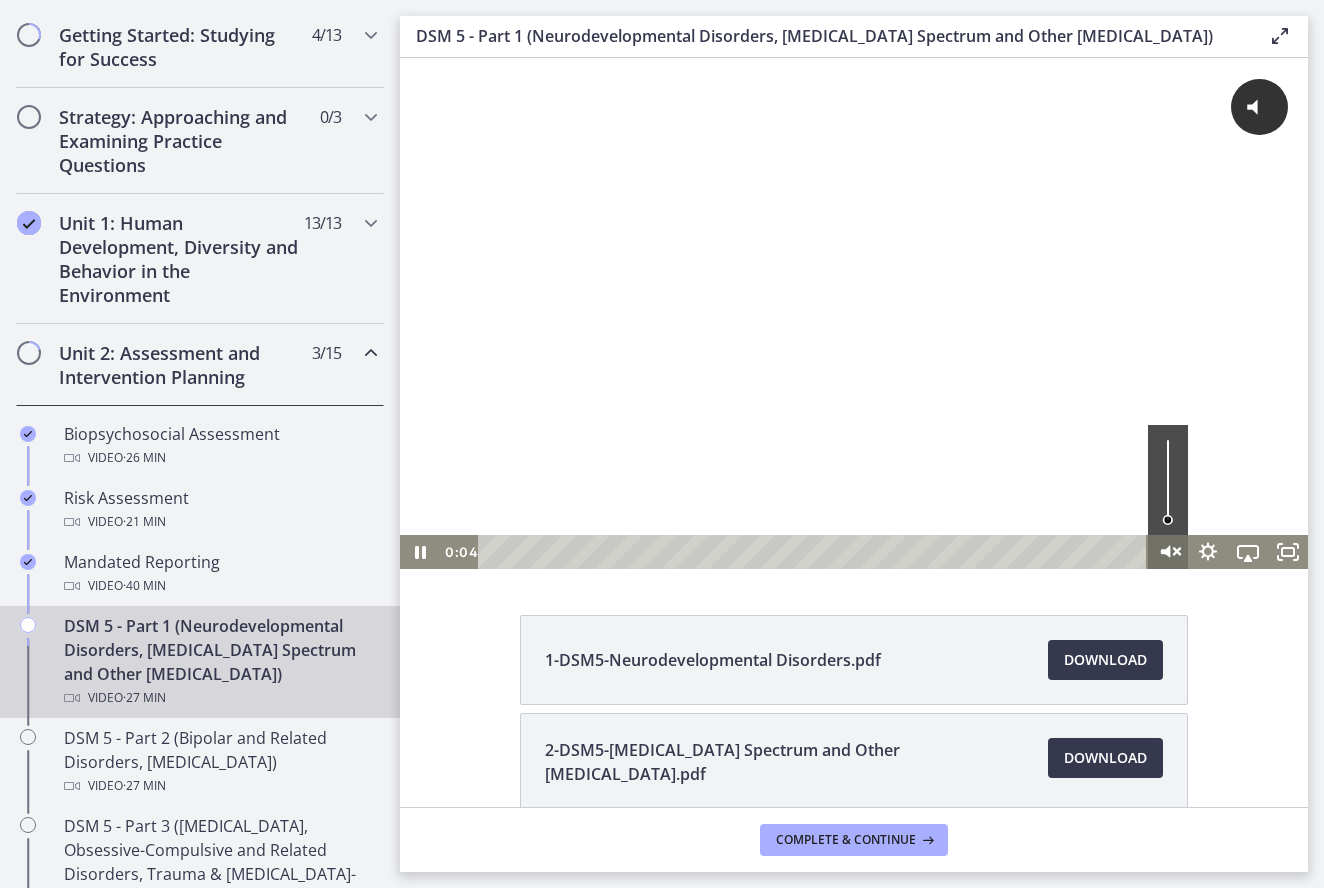 click 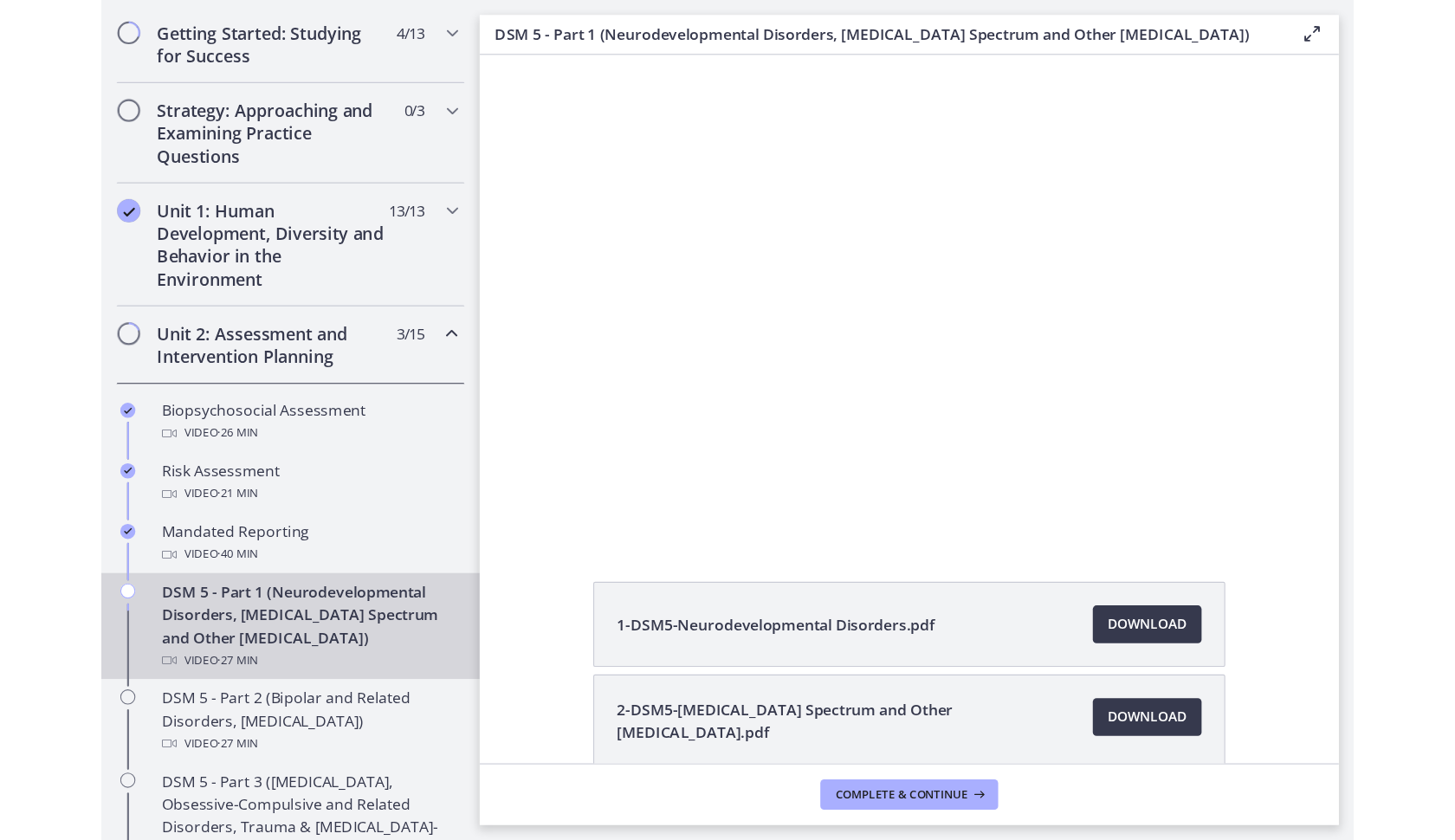 scroll, scrollTop: 0, scrollLeft: 0, axis: both 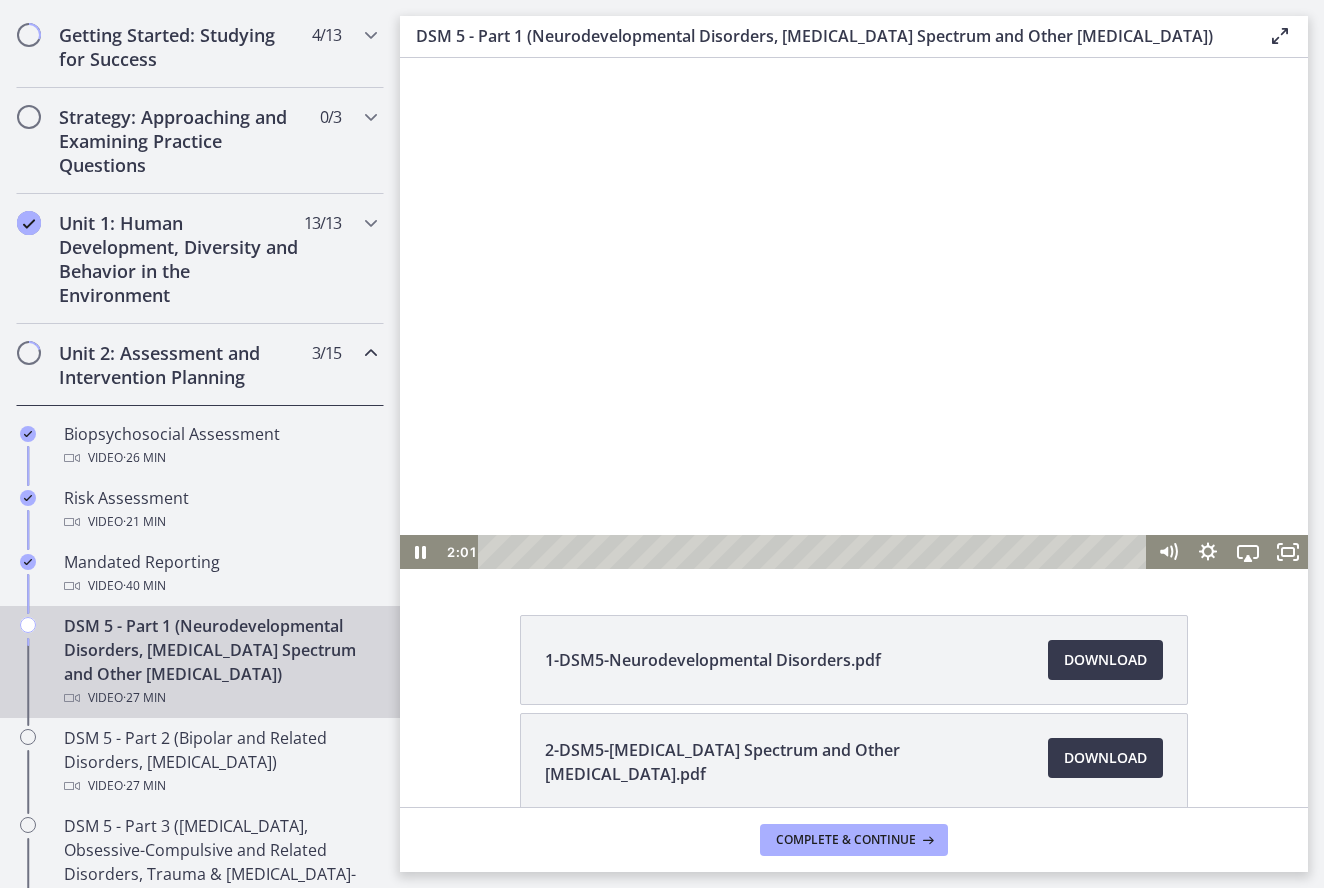 click at bounding box center [854, 313] 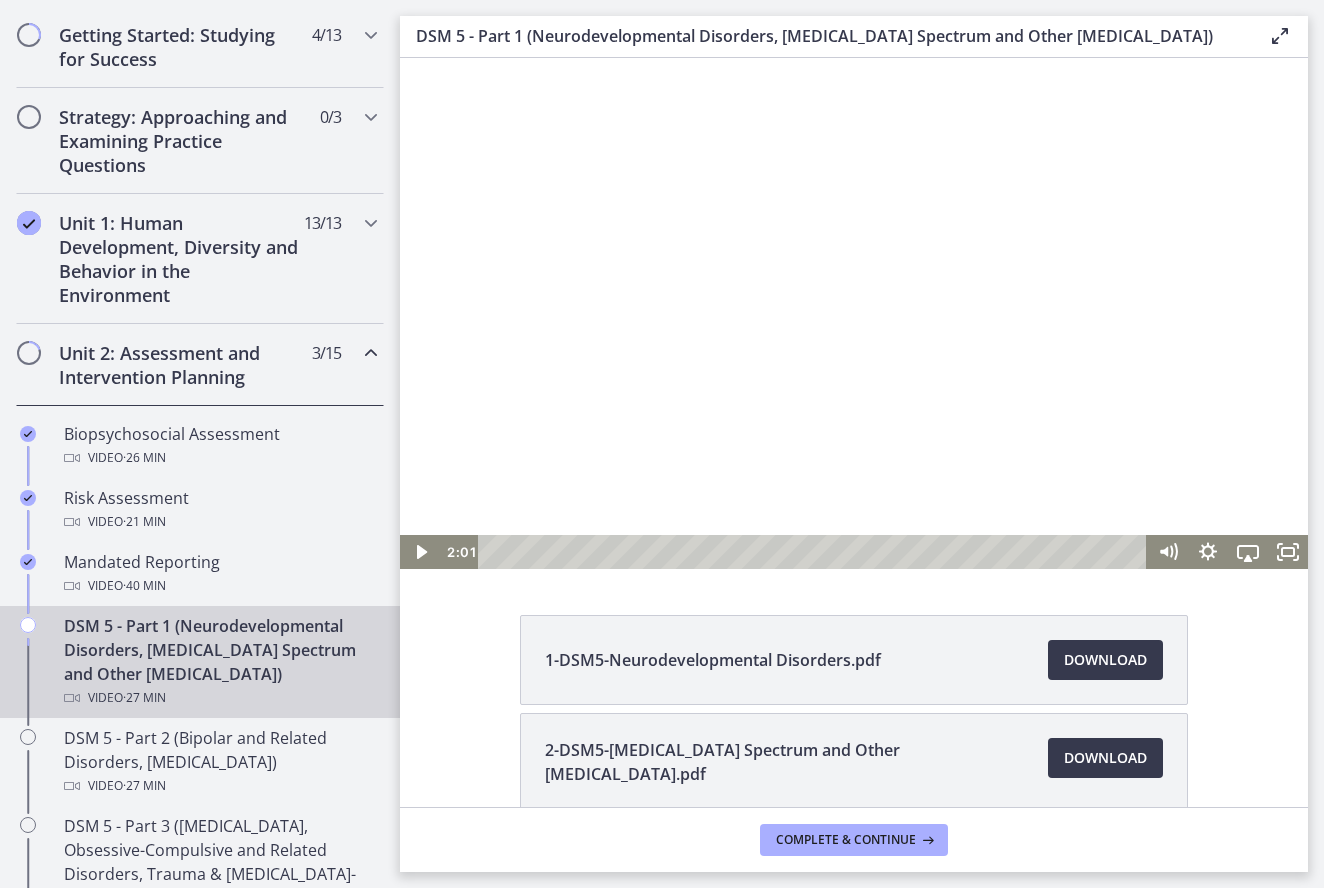 click at bounding box center (854, 313) 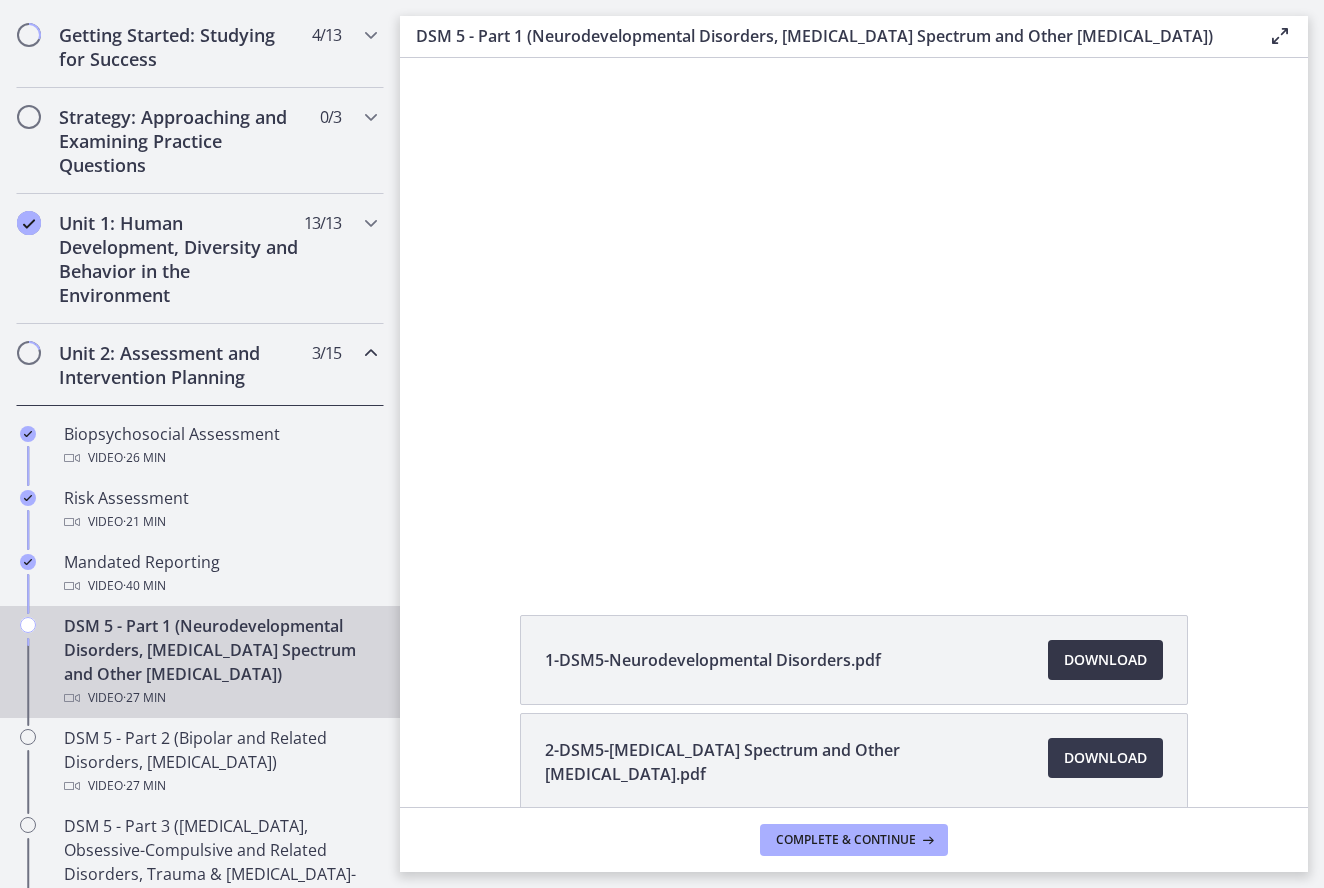 click on "Download
Opens in a new window" at bounding box center (1105, 660) 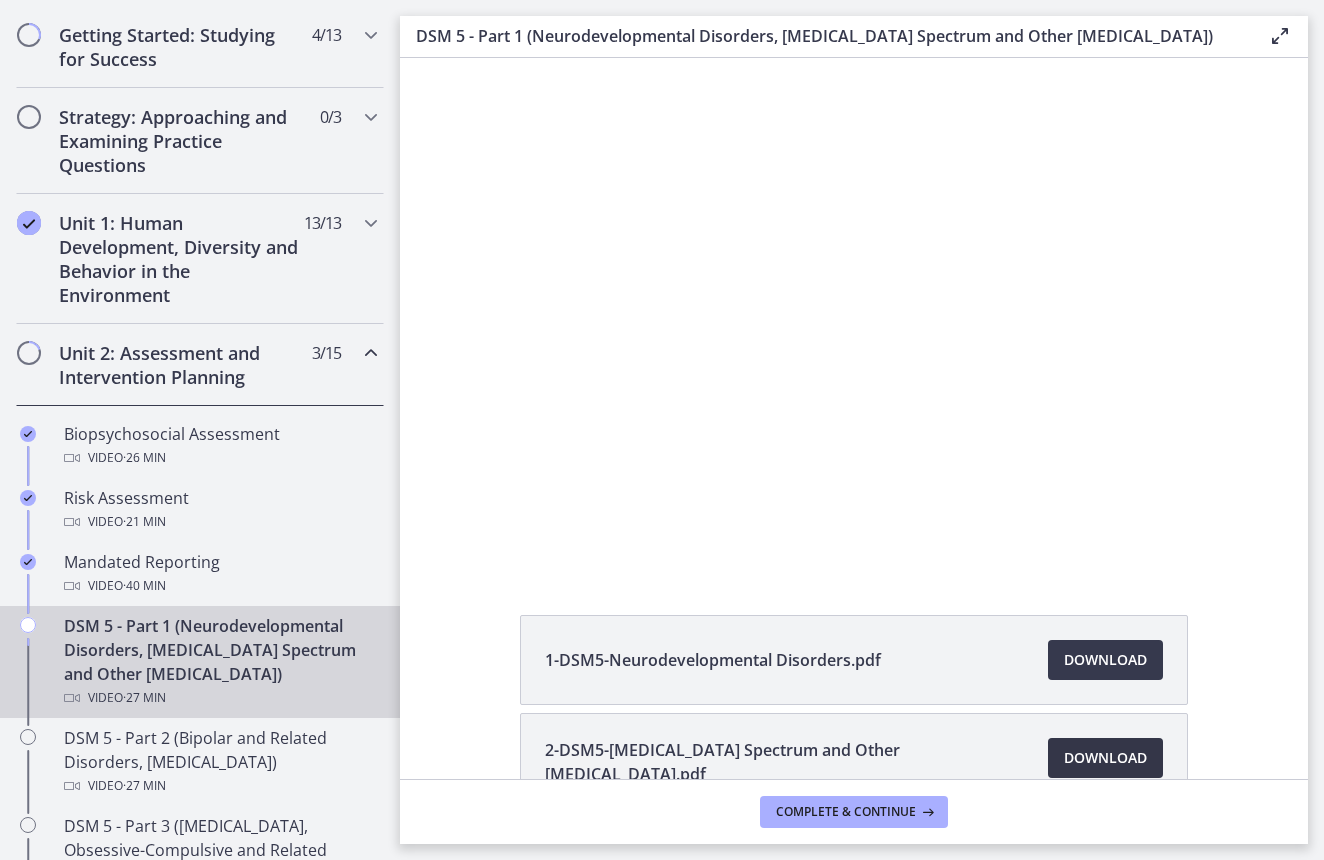 click on "Download
Opens in a new window" at bounding box center (1105, 758) 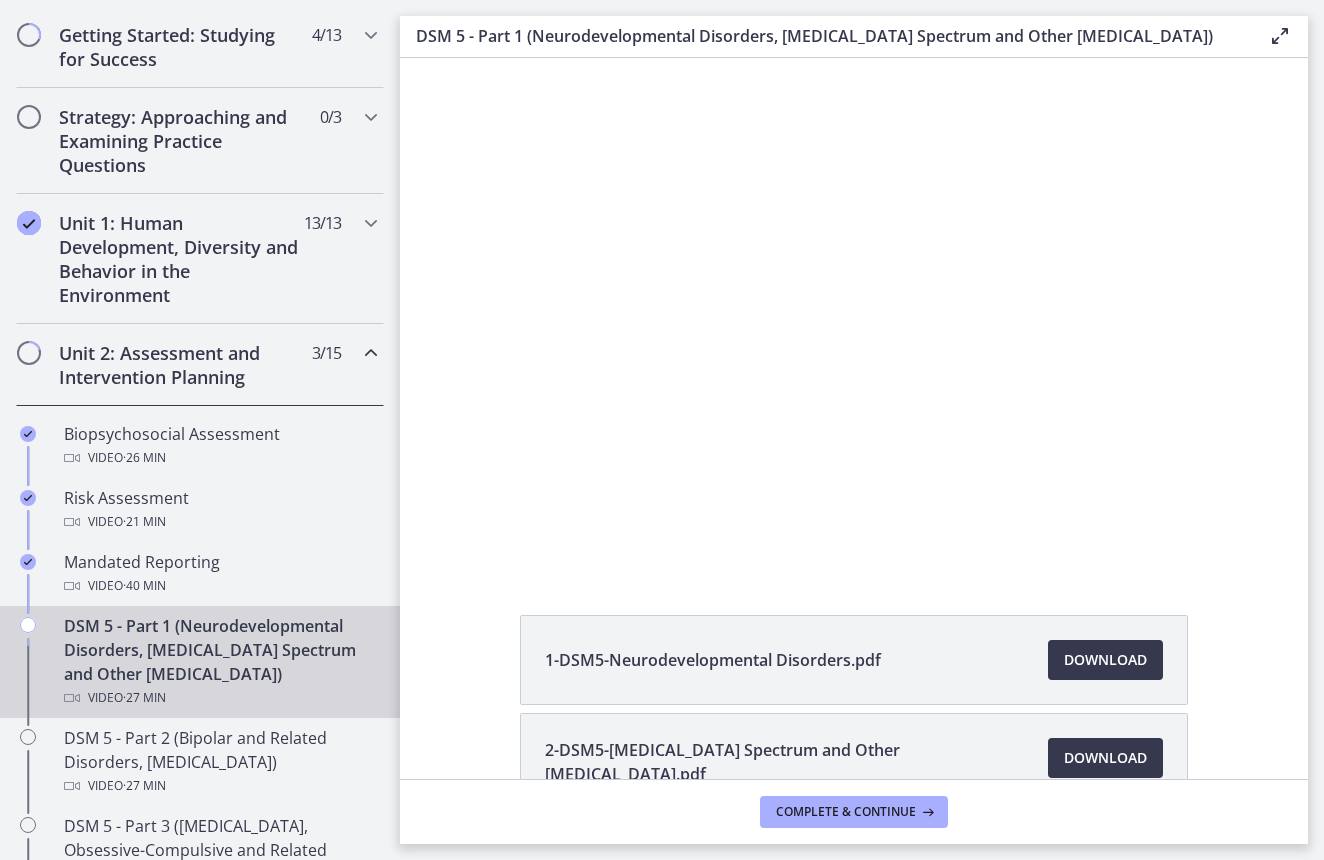 click at bounding box center [854, 313] 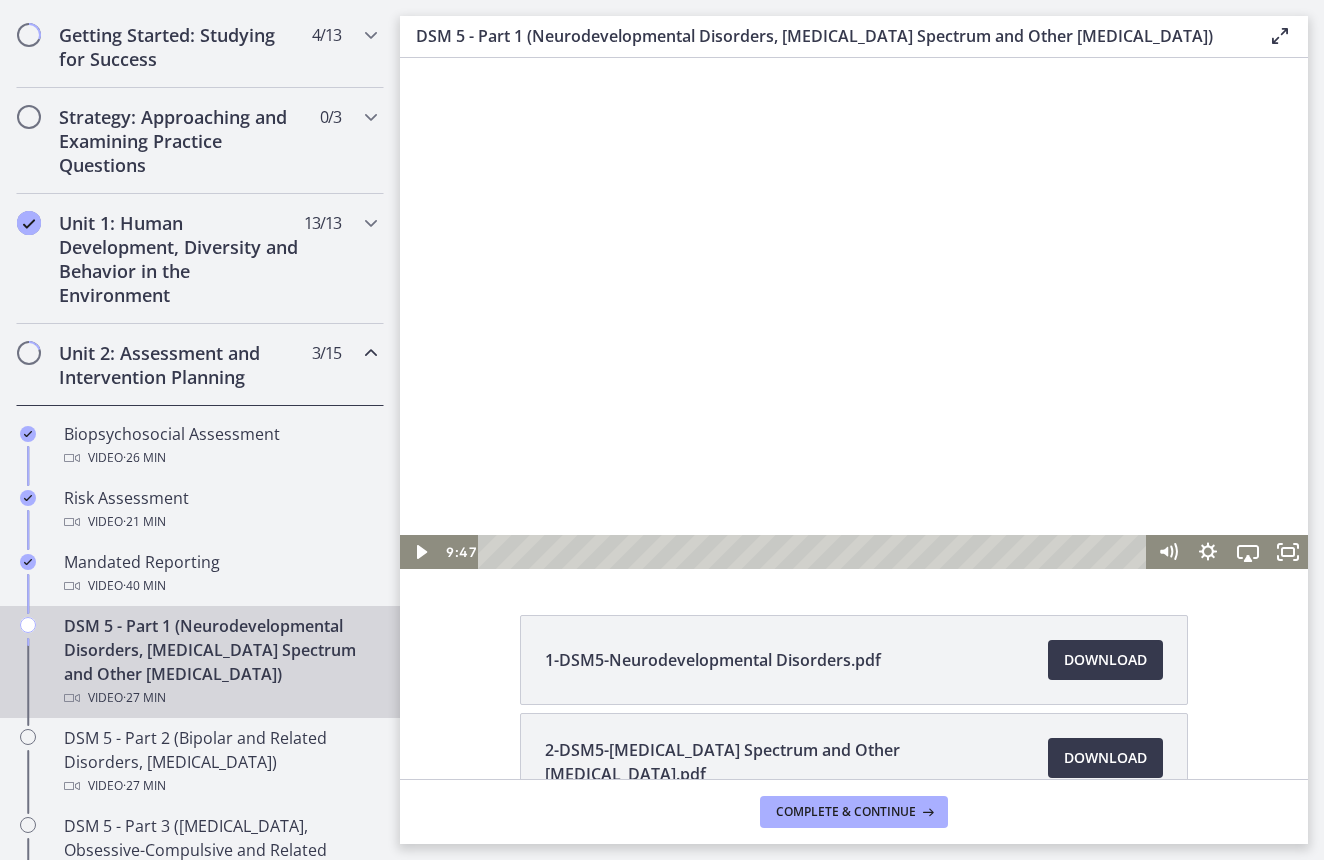 click at bounding box center [854, 313] 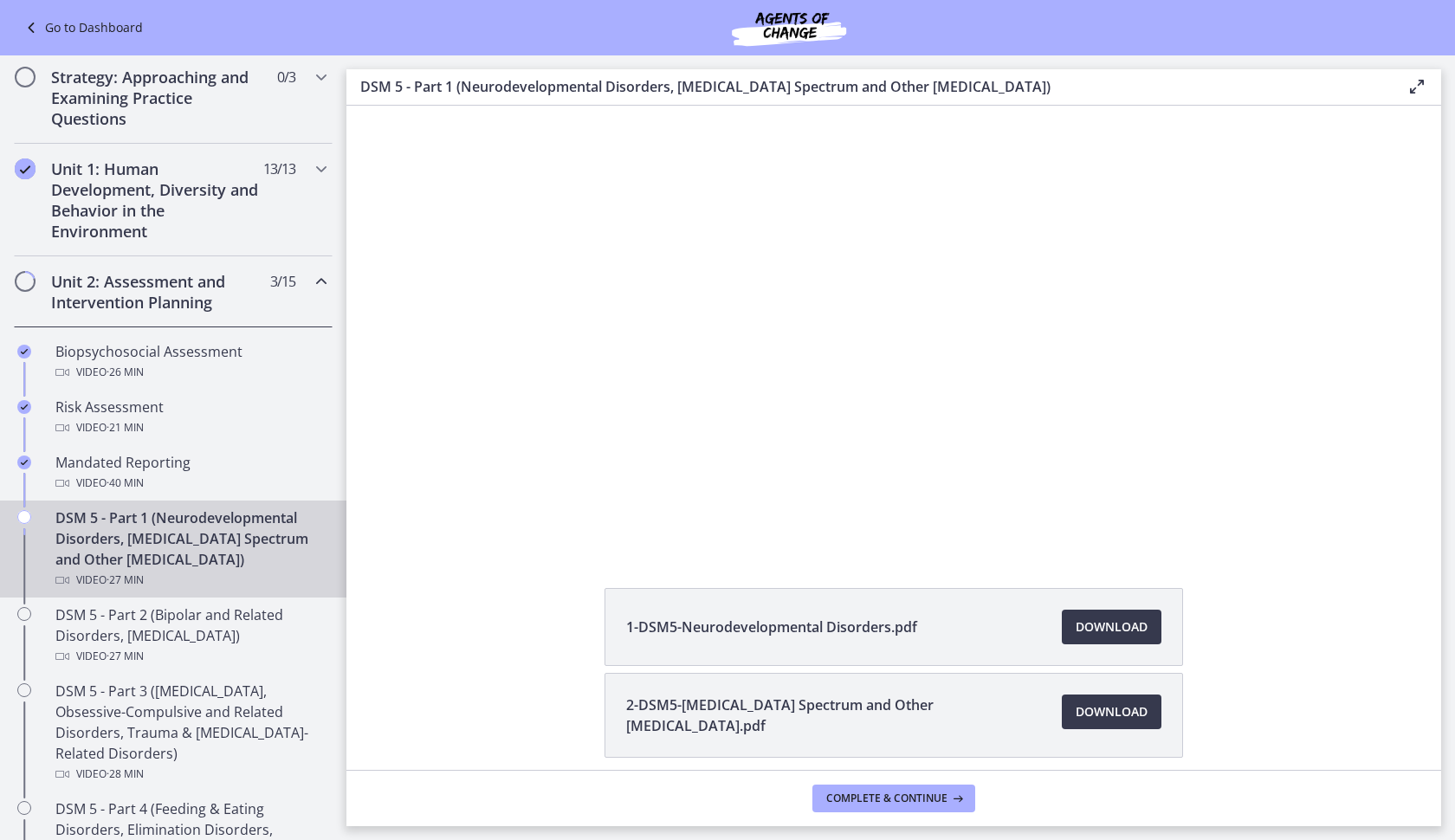 click at bounding box center (1417, 87) 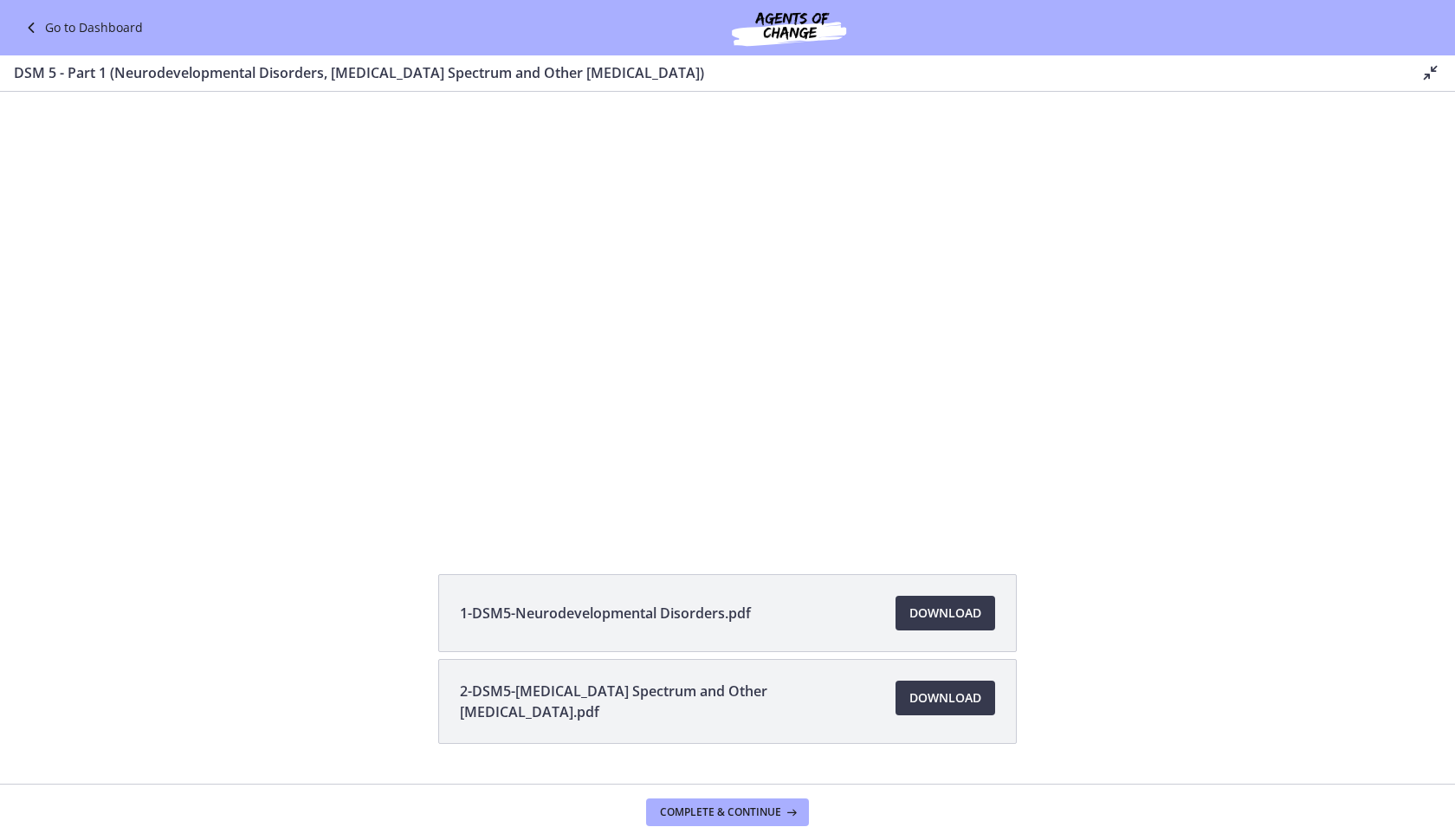 click at bounding box center (728, 313) 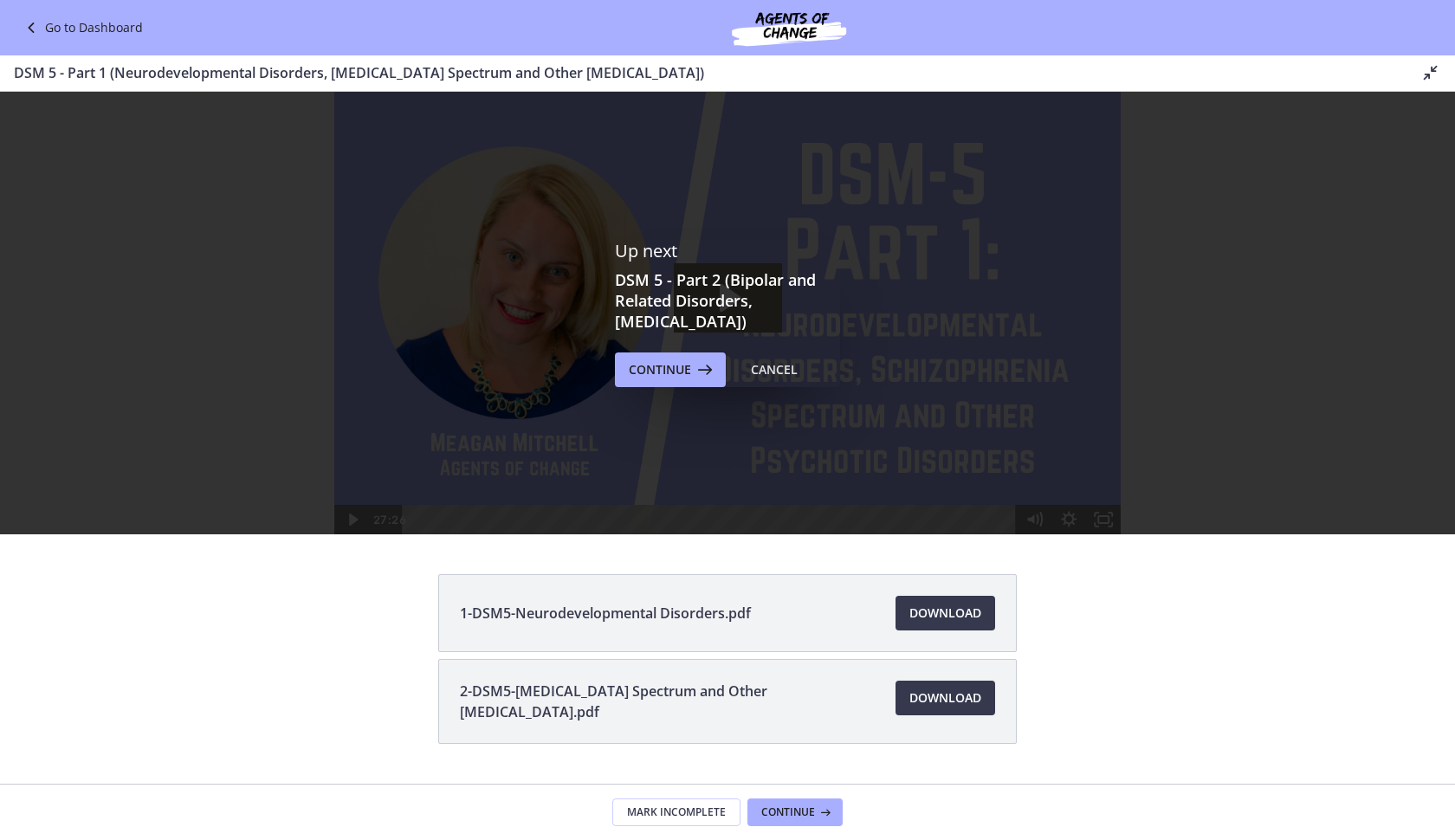 scroll, scrollTop: 0, scrollLeft: 0, axis: both 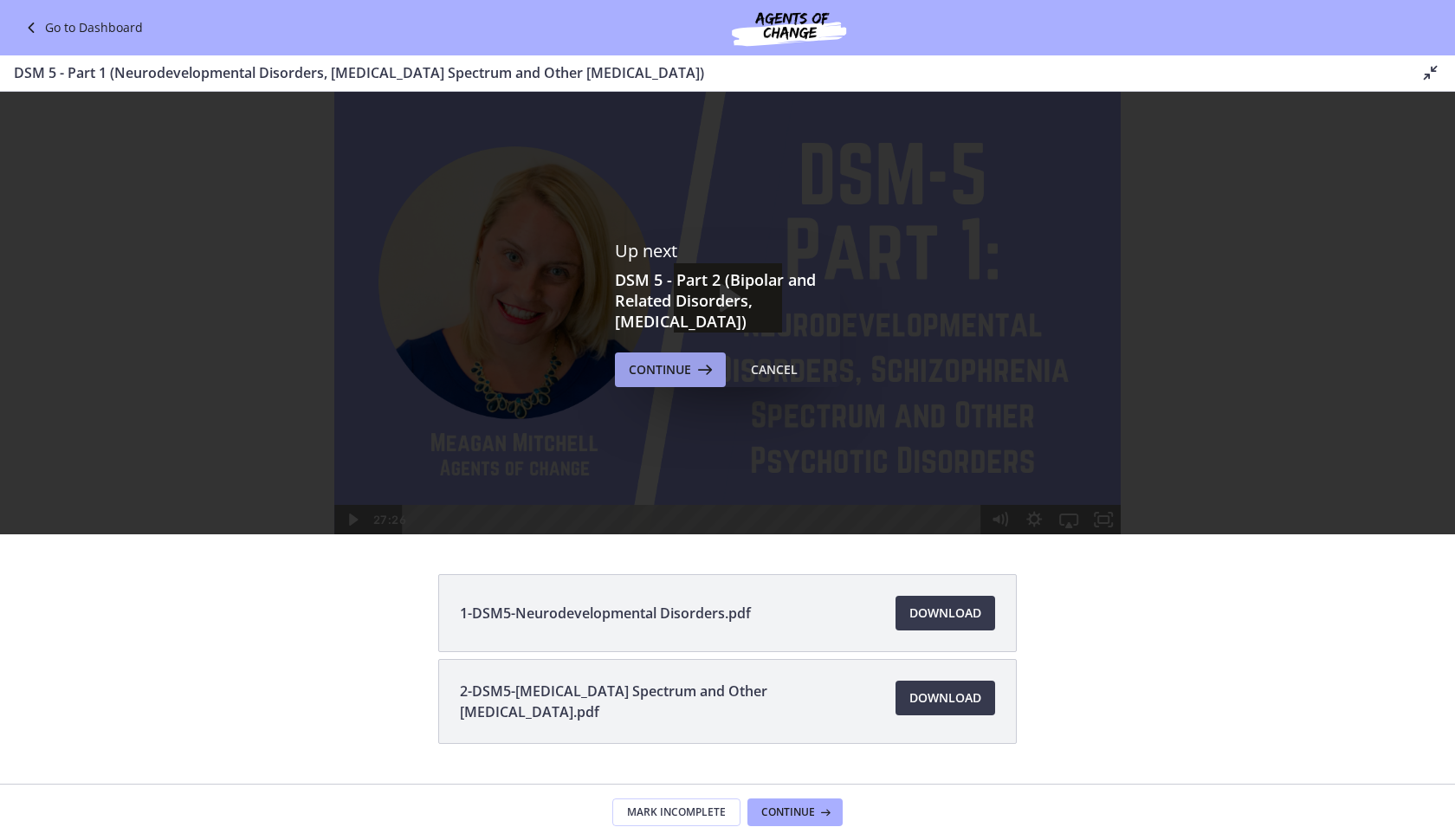click on "Continue" at bounding box center (660, 370) 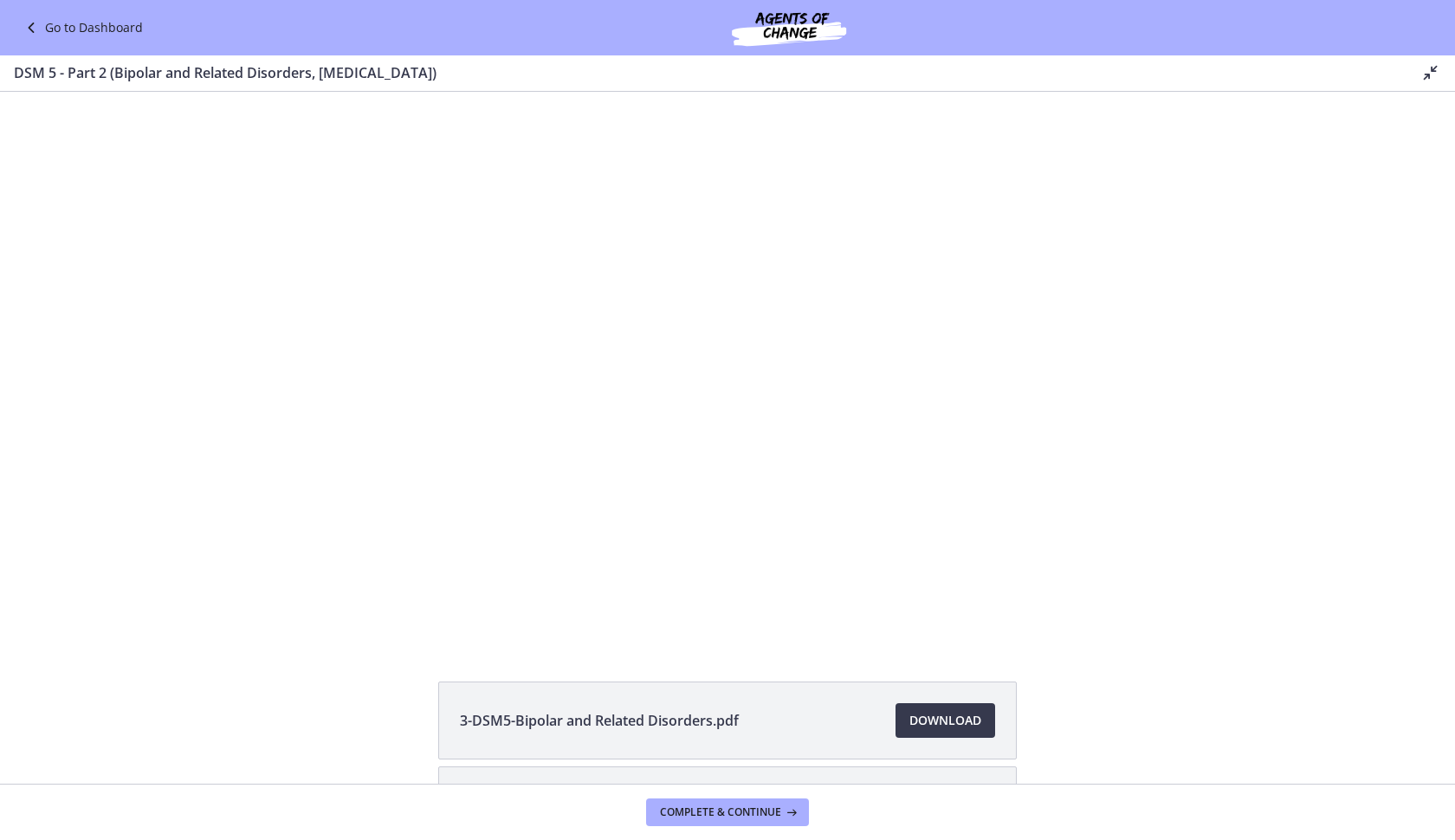 scroll, scrollTop: 0, scrollLeft: 0, axis: both 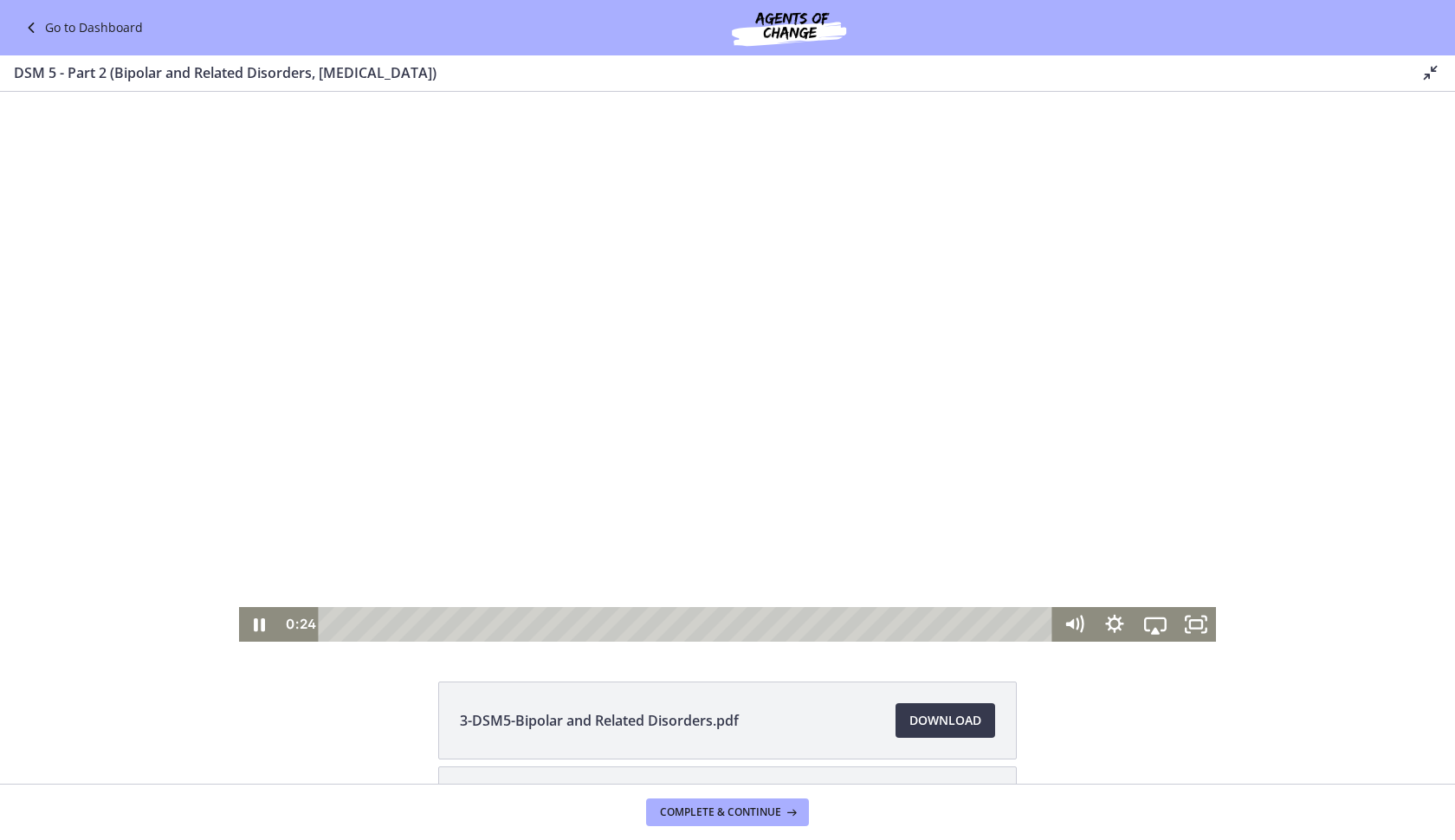click at bounding box center (728, 366) 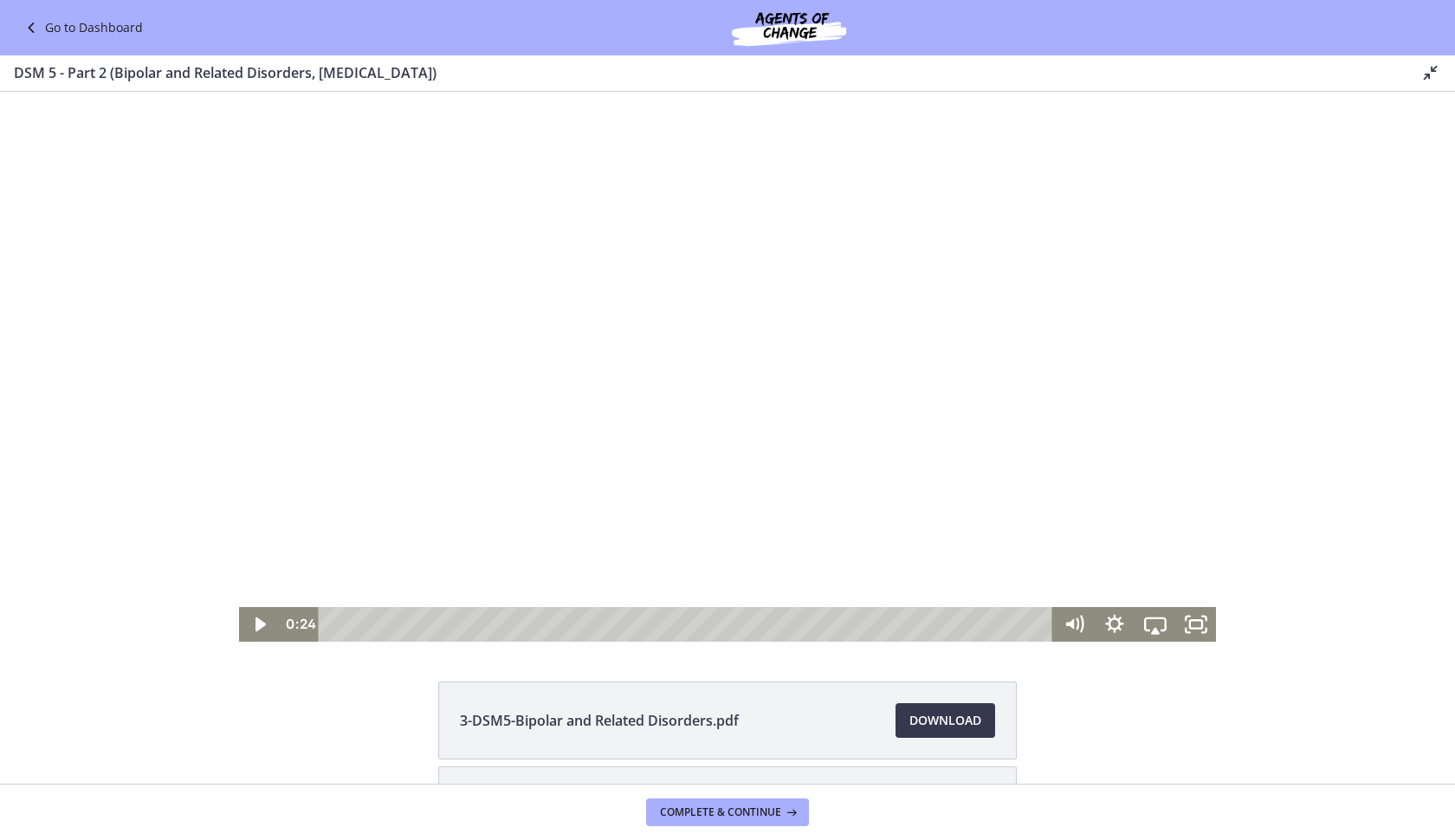 click at bounding box center (728, 366) 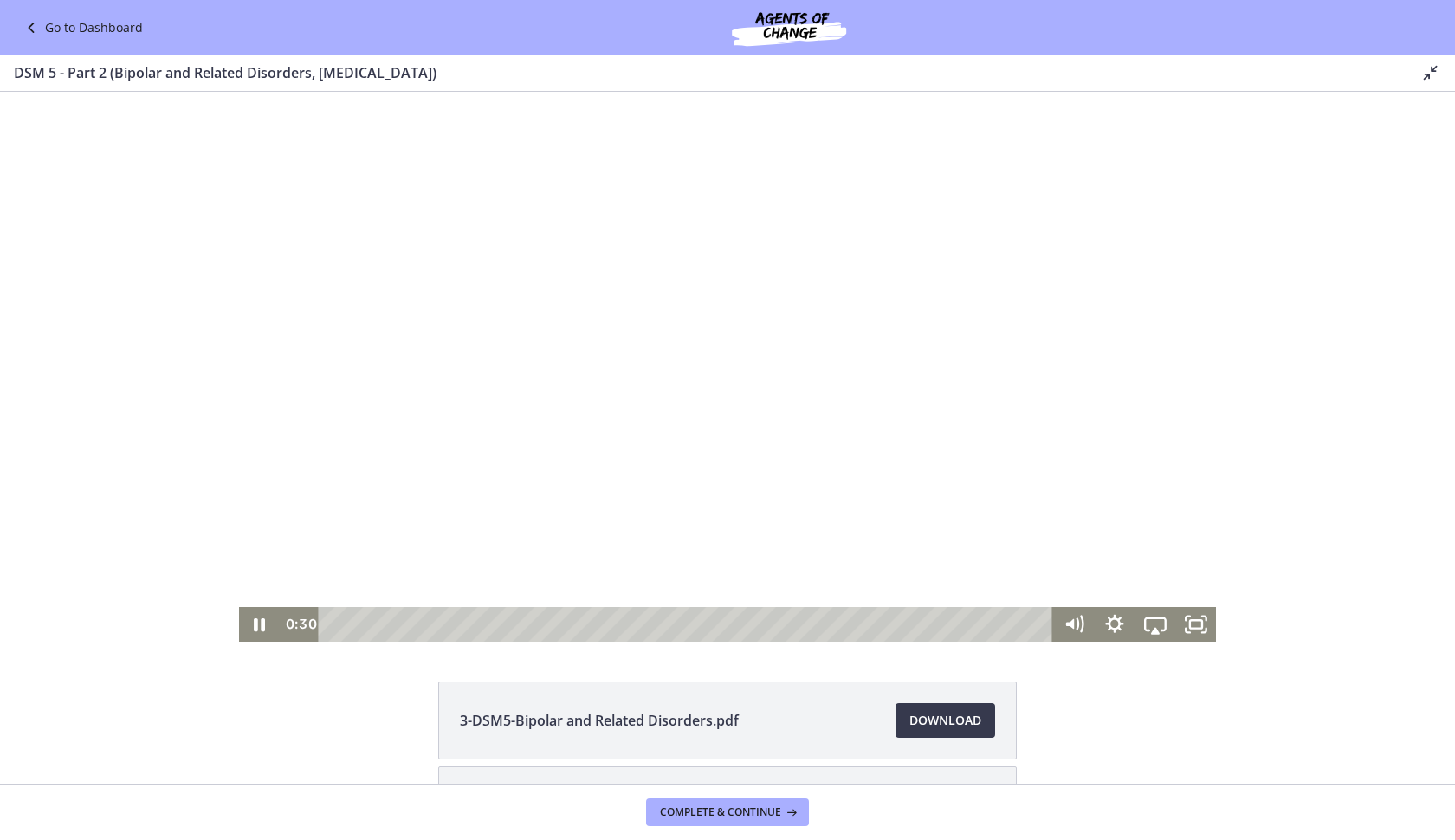 click on "3-DSM5-Bipolar and Related Disorders.pdf
Download
Opens in a new window
4-DSM5-[MEDICAL_DATA].pdf
Download
Opens in a new window" at bounding box center (728, 804) 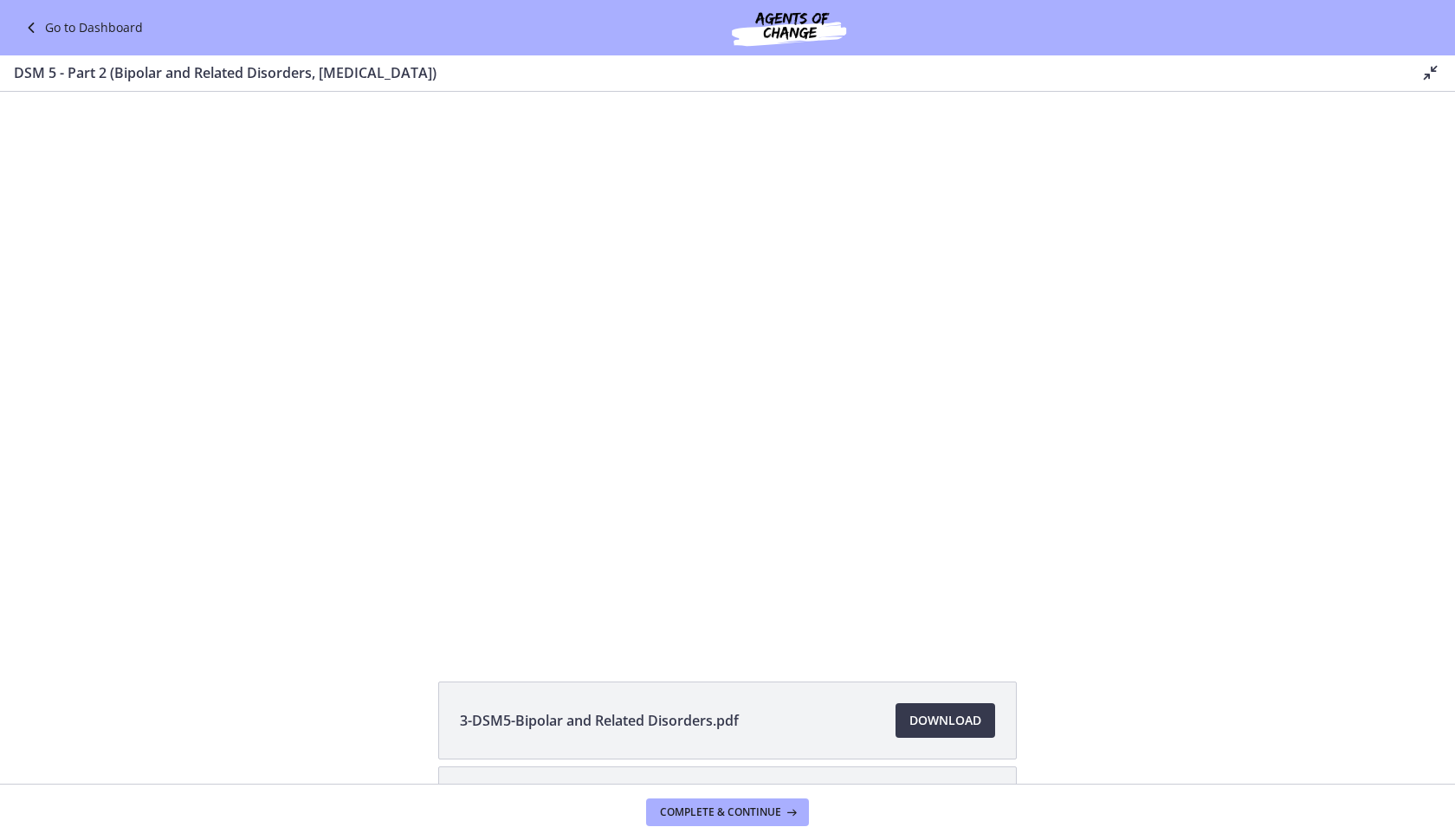 scroll, scrollTop: 144, scrollLeft: 0, axis: vertical 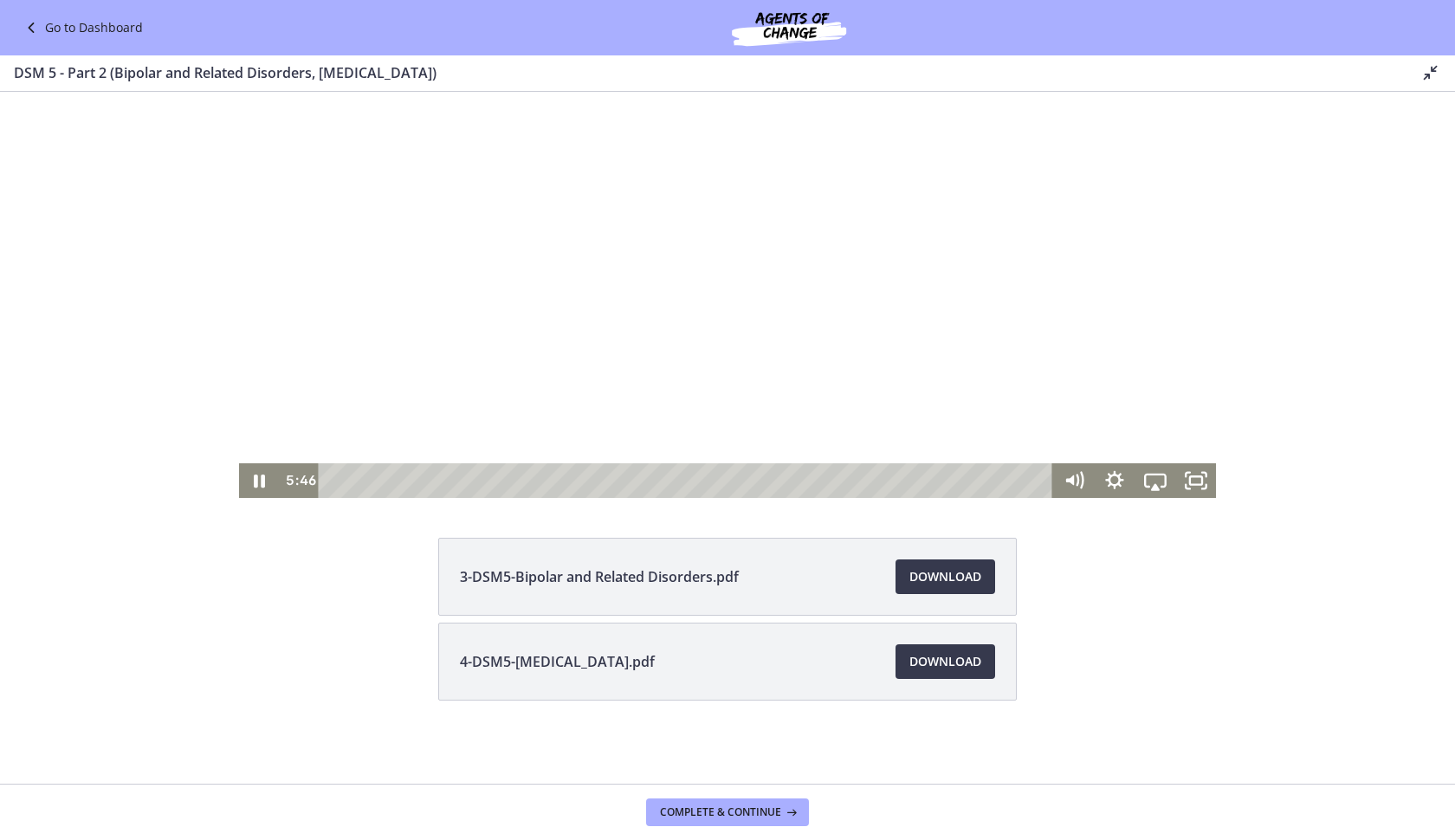 click at bounding box center [728, 223] 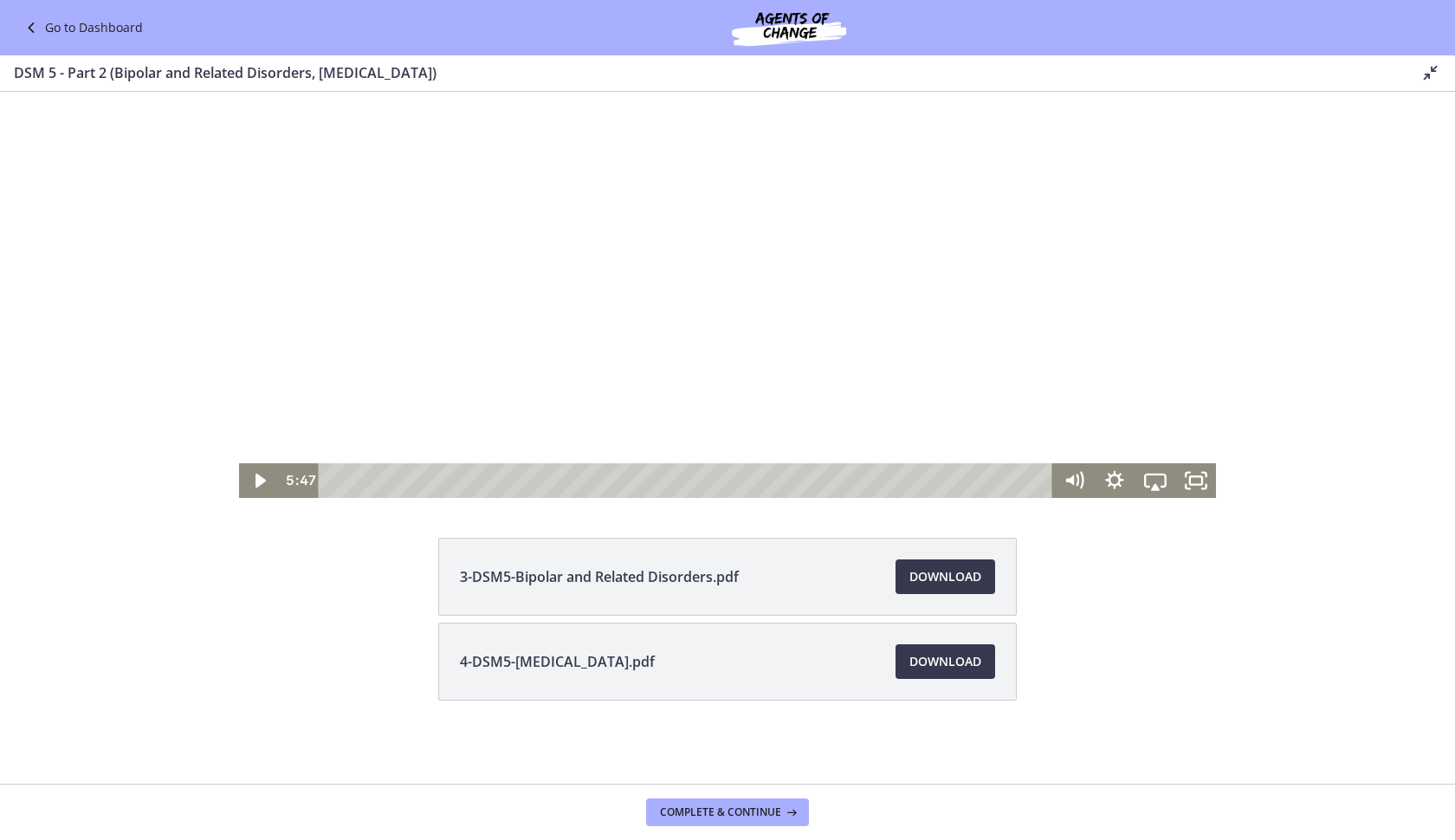 click at bounding box center (728, 223) 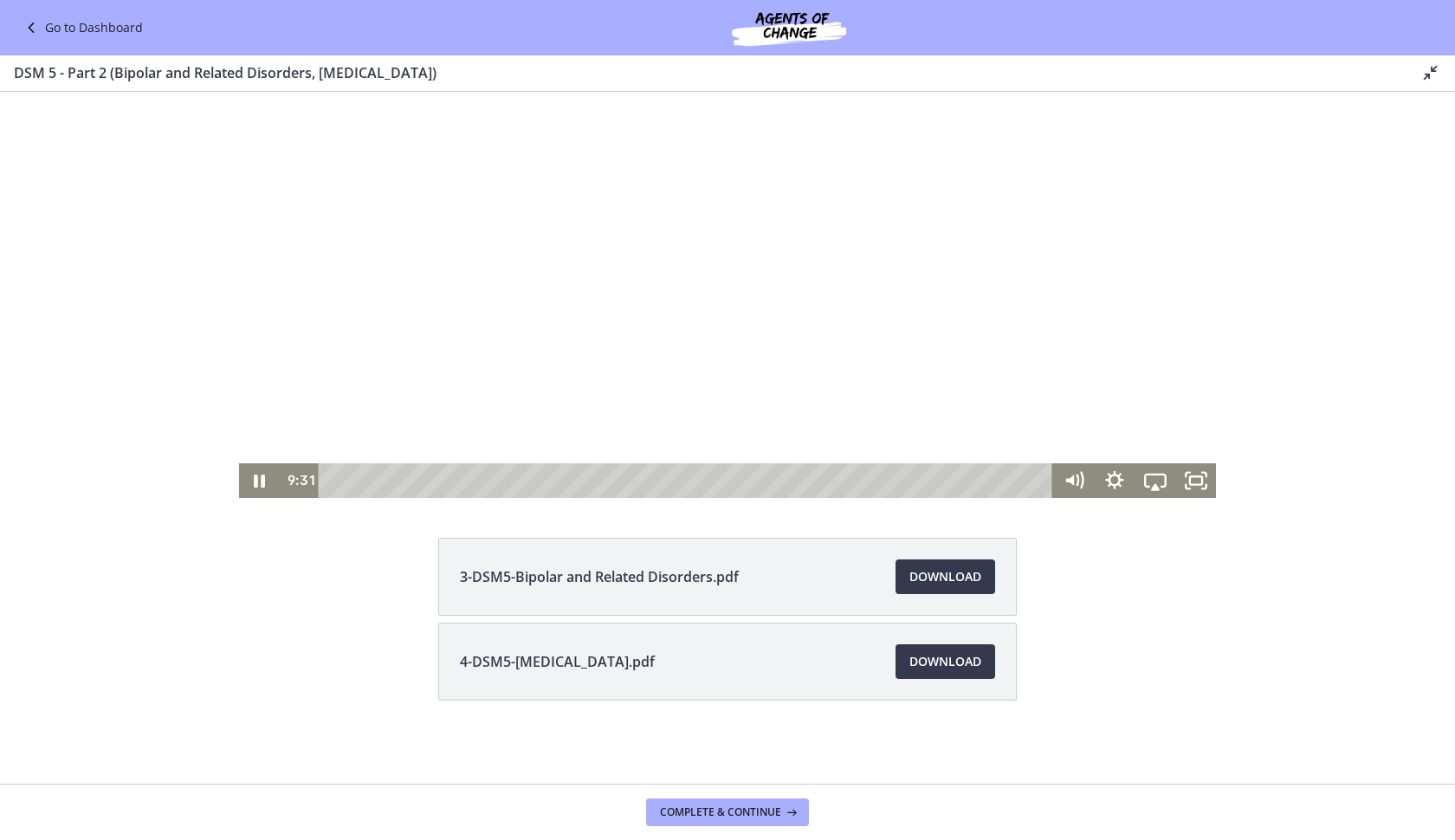 click at bounding box center [728, 223] 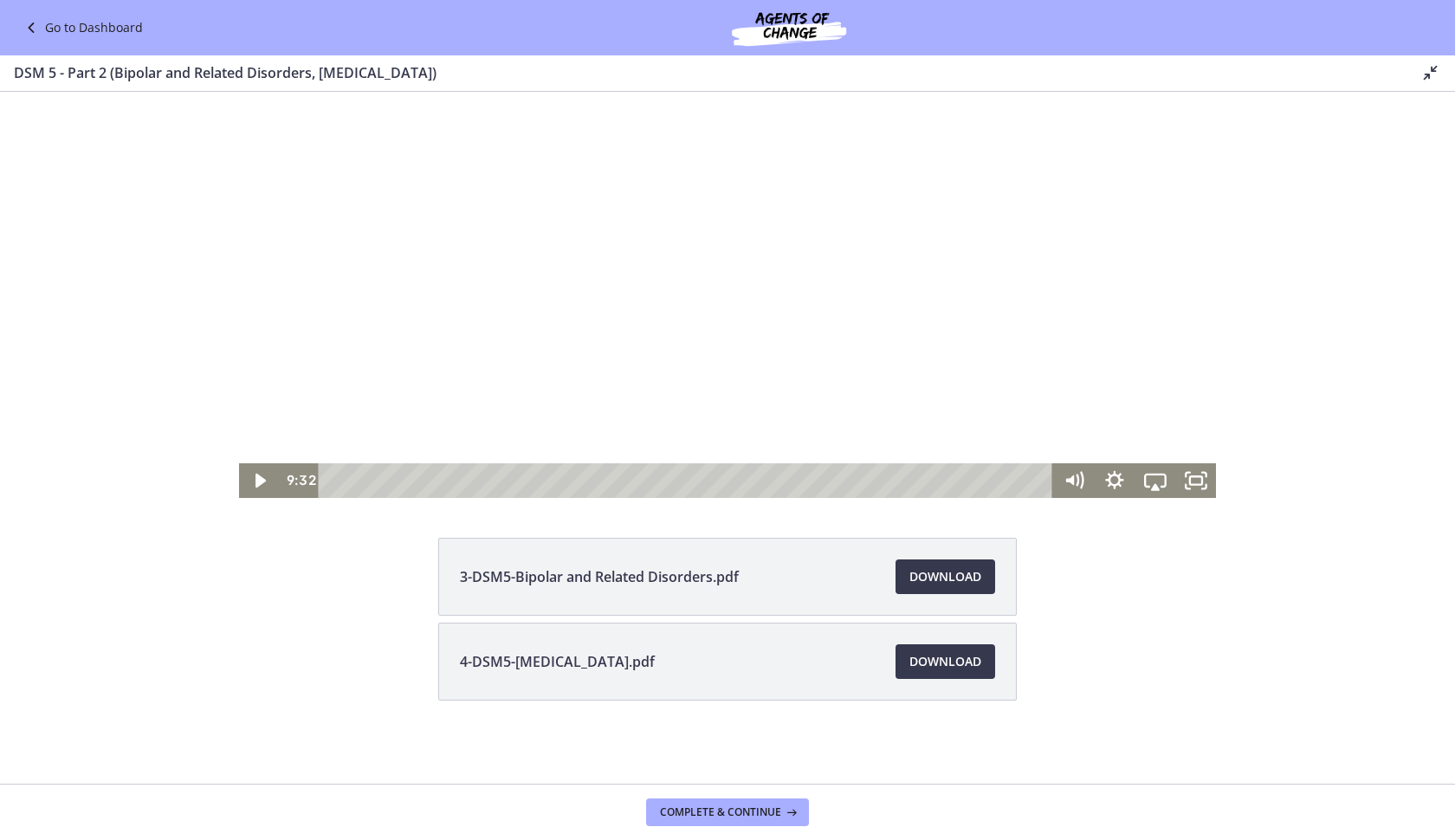 click at bounding box center (728, 223) 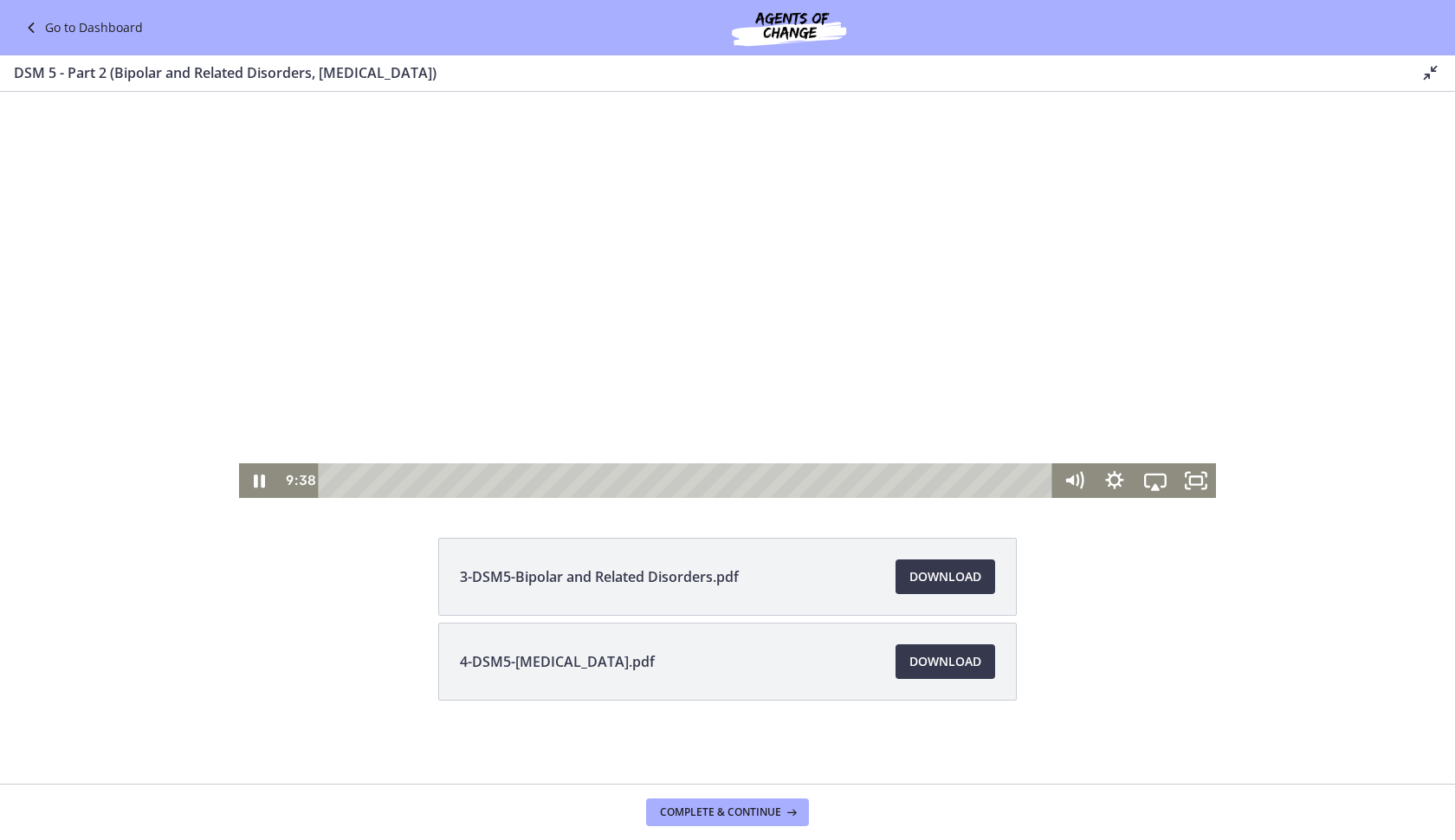 click on "Click for sound
@keyframes VOLUME_SMALL_WAVE_FLASH {
0% { opacity: 0; }
33% { opacity: 1; }
66% { opacity: 1; }
100% { opacity: 0; }
}
@keyframes VOLUME_LARGE_WAVE_FLASH {
0% { opacity: 0; }
33% { opacity: 1; }
66% { opacity: 1; }
100% { opacity: 0; }
}
.volume__small-wave {
animation: VOLUME_SMALL_WAVE_FLASH 2s infinite;
opacity: 0;
}
.volume__large-wave {
animation: VOLUME_LARGE_WAVE_FLASH 2s infinite .3s;
opacity: 0;
}
9:38" at bounding box center [728, 223] 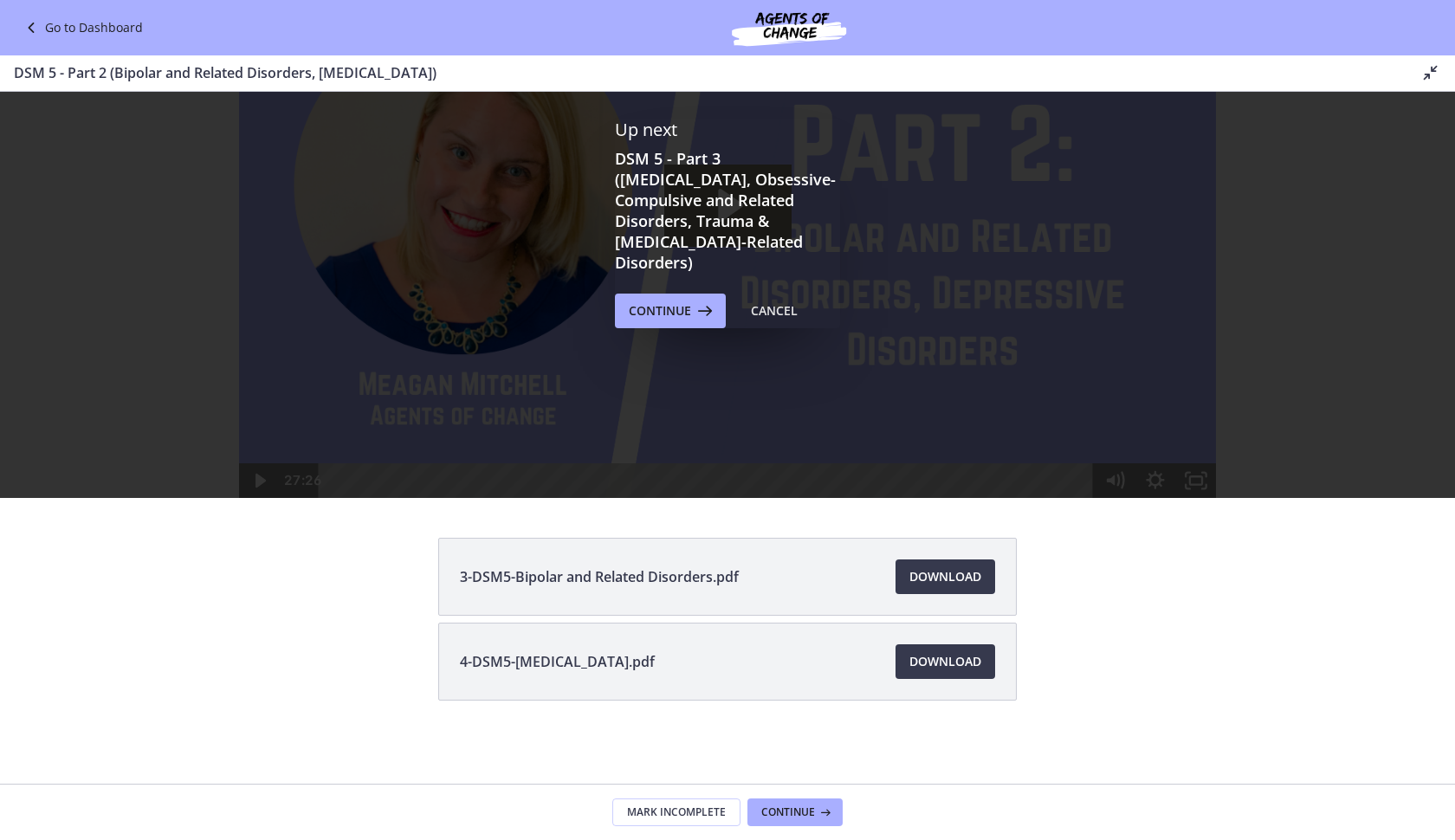 scroll, scrollTop: 0, scrollLeft: 0, axis: both 